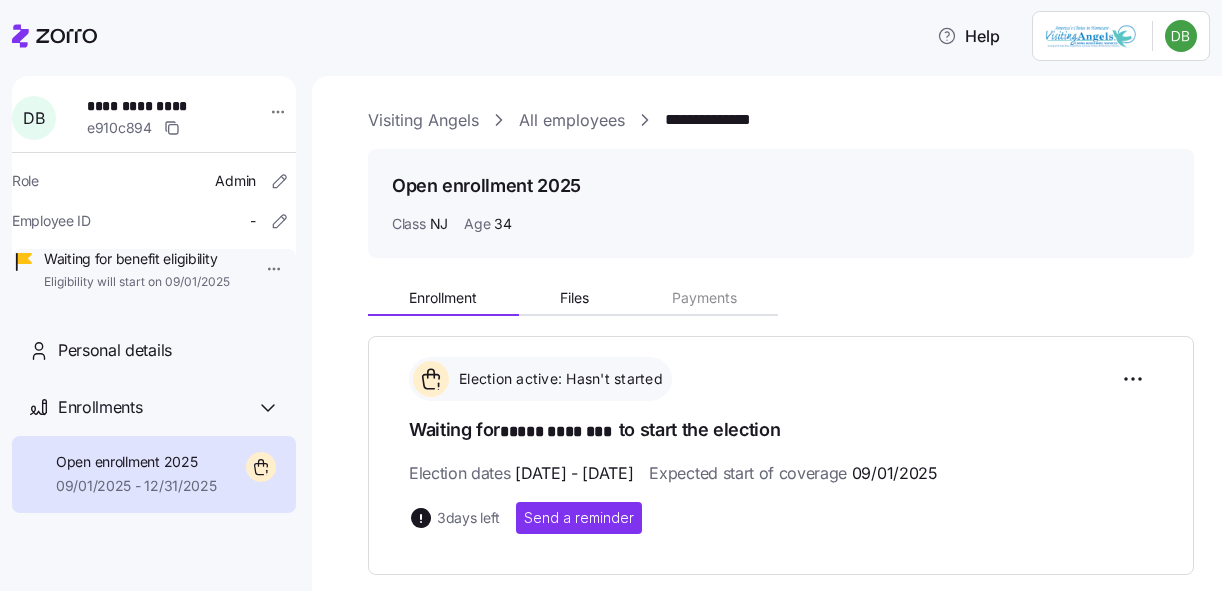 scroll, scrollTop: 0, scrollLeft: 0, axis: both 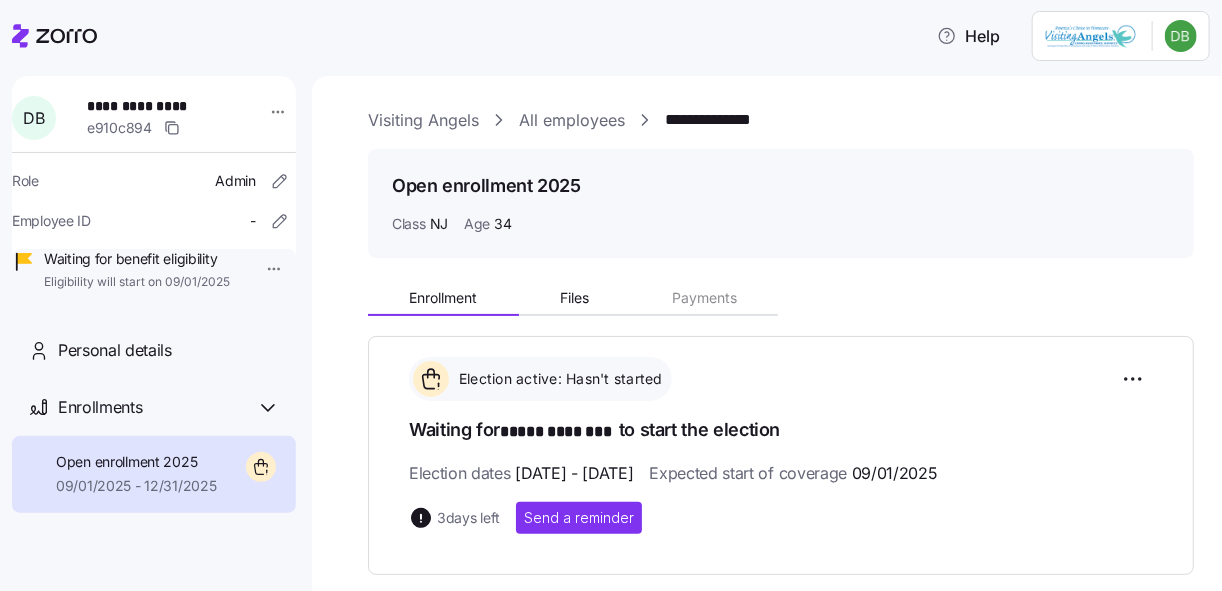 click 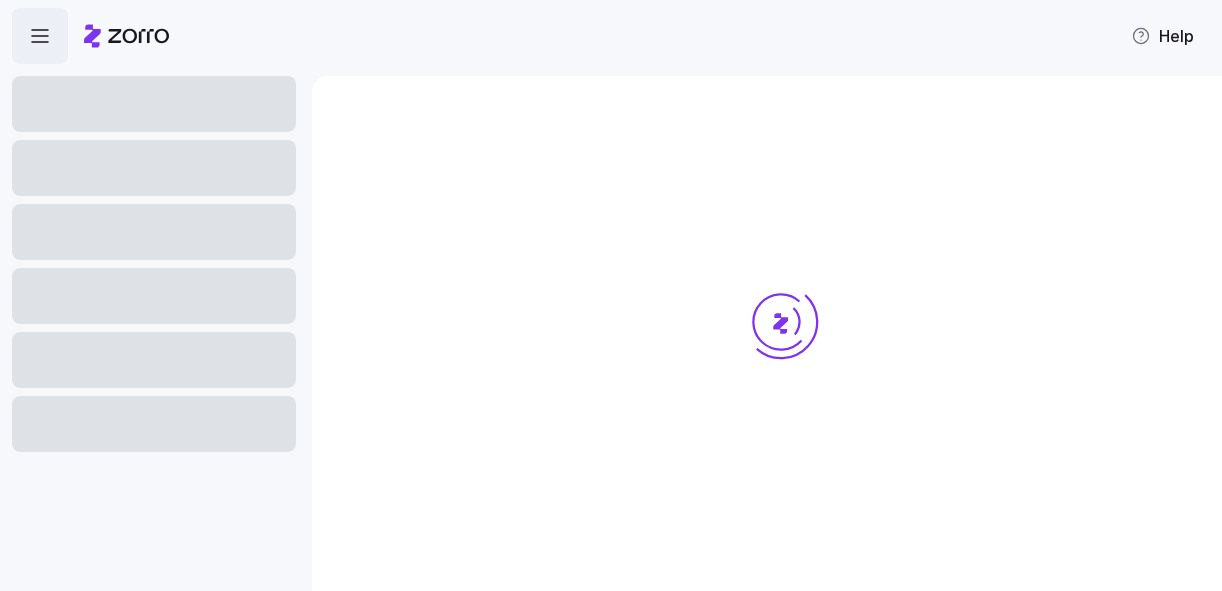 scroll, scrollTop: 0, scrollLeft: 0, axis: both 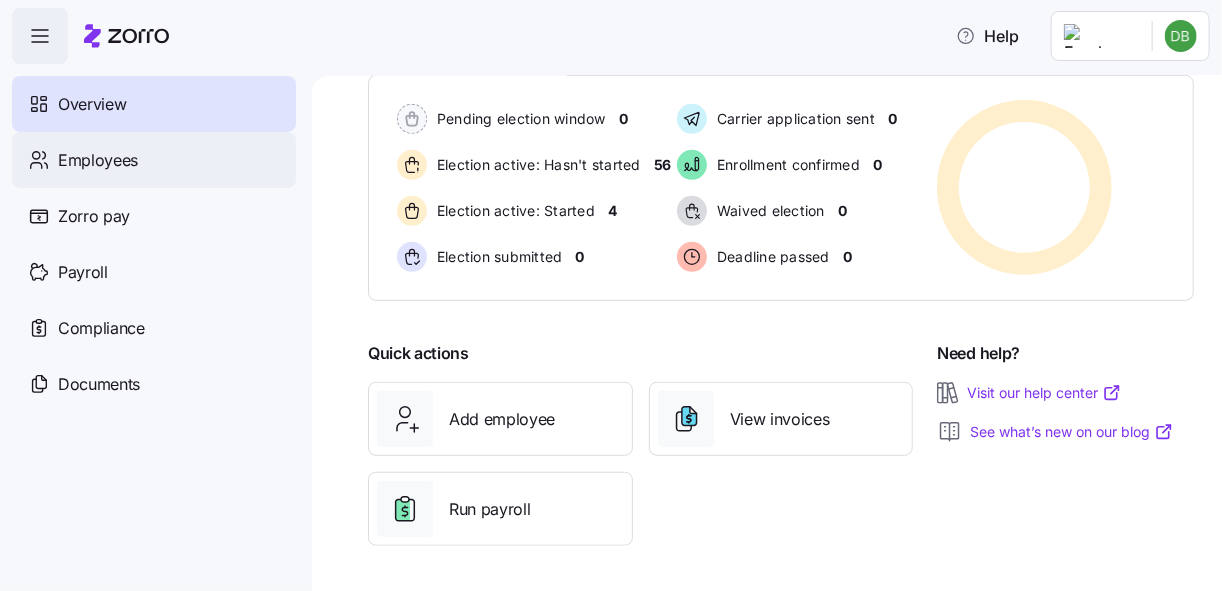 click on "Employees" at bounding box center (98, 160) 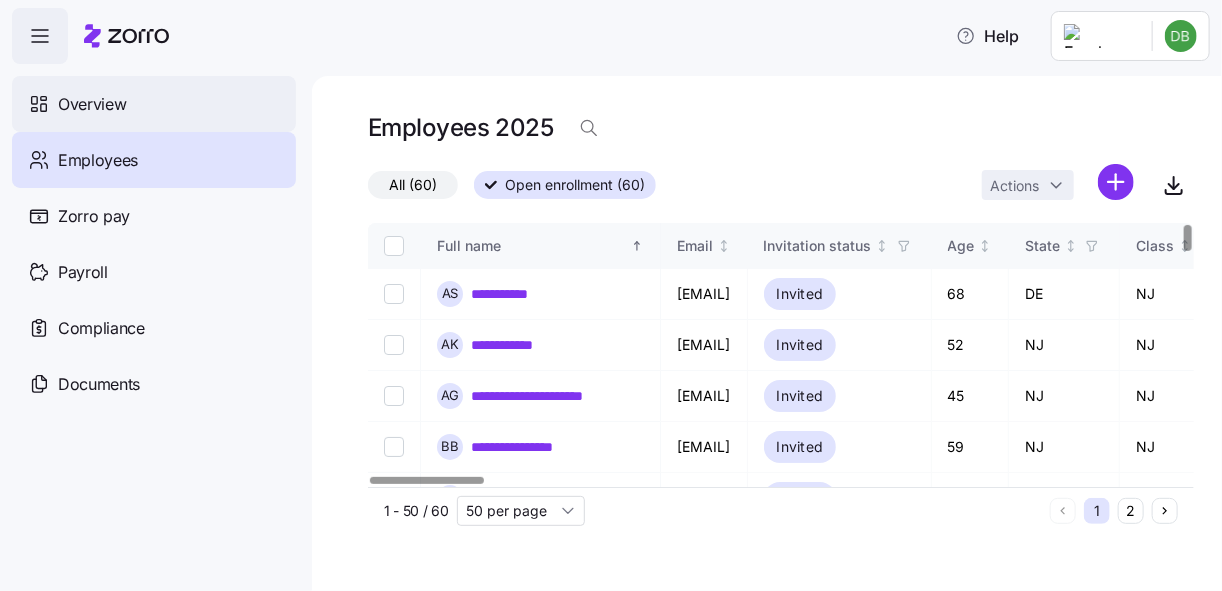 click on "Overview" at bounding box center (92, 104) 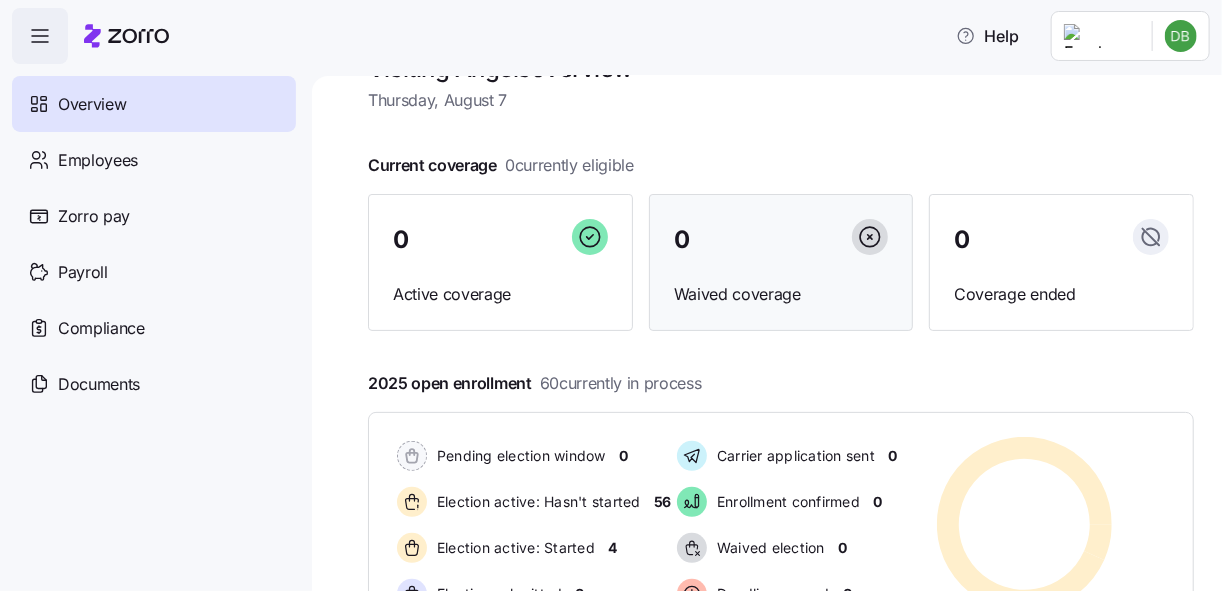 scroll, scrollTop: 160, scrollLeft: 0, axis: vertical 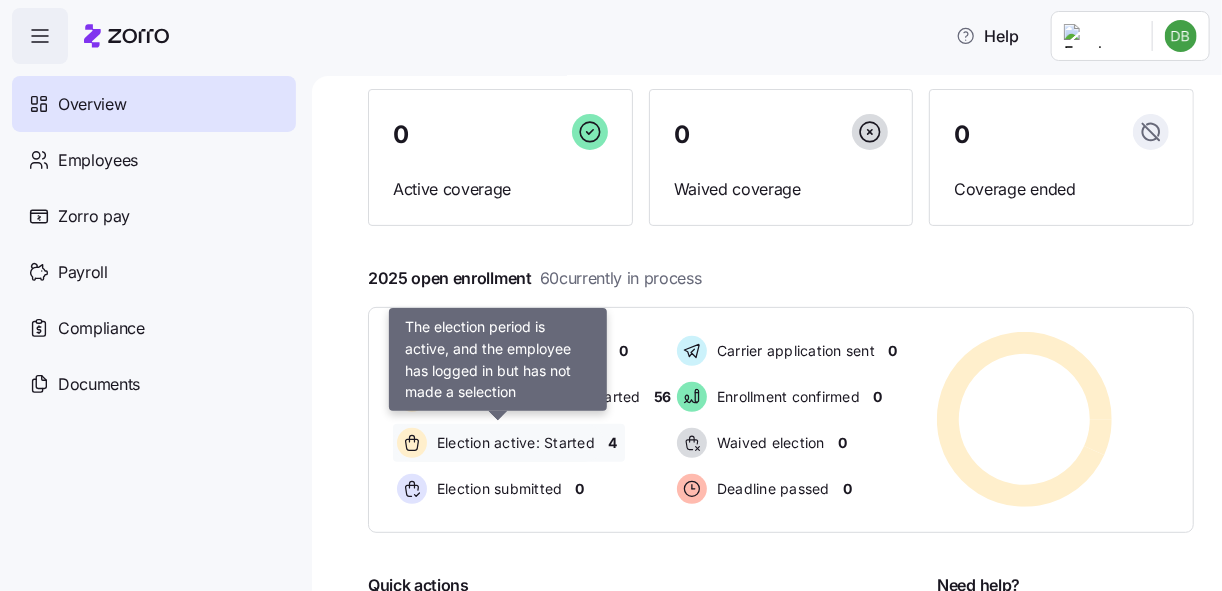 click on "Election active: Started" at bounding box center [513, 443] 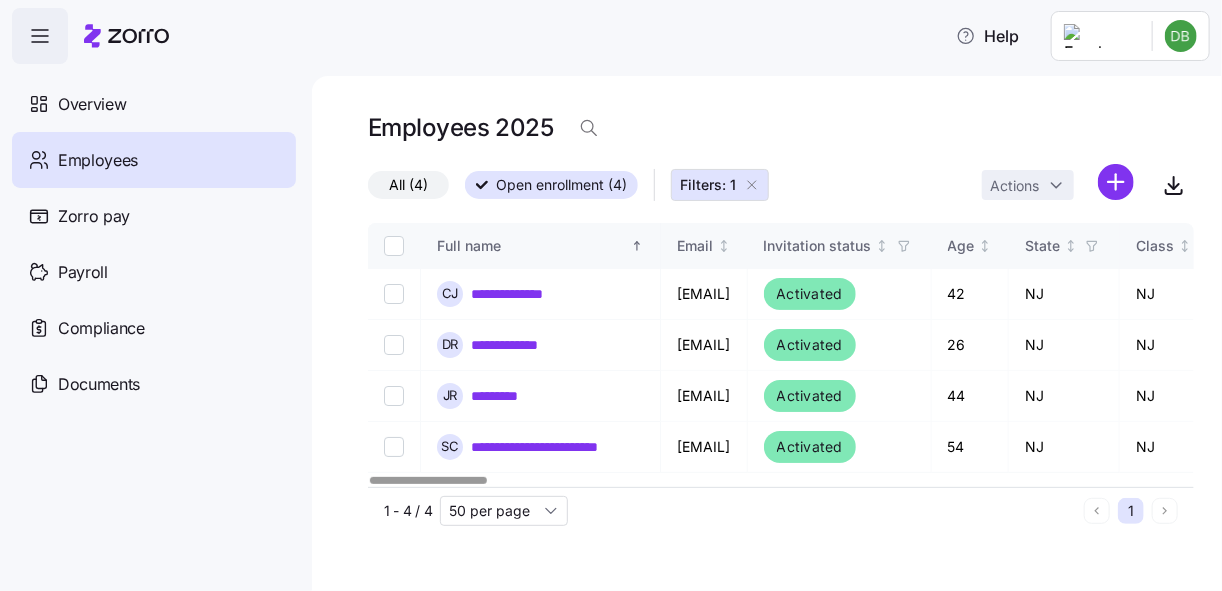 click on "All (4)" at bounding box center [408, 185] 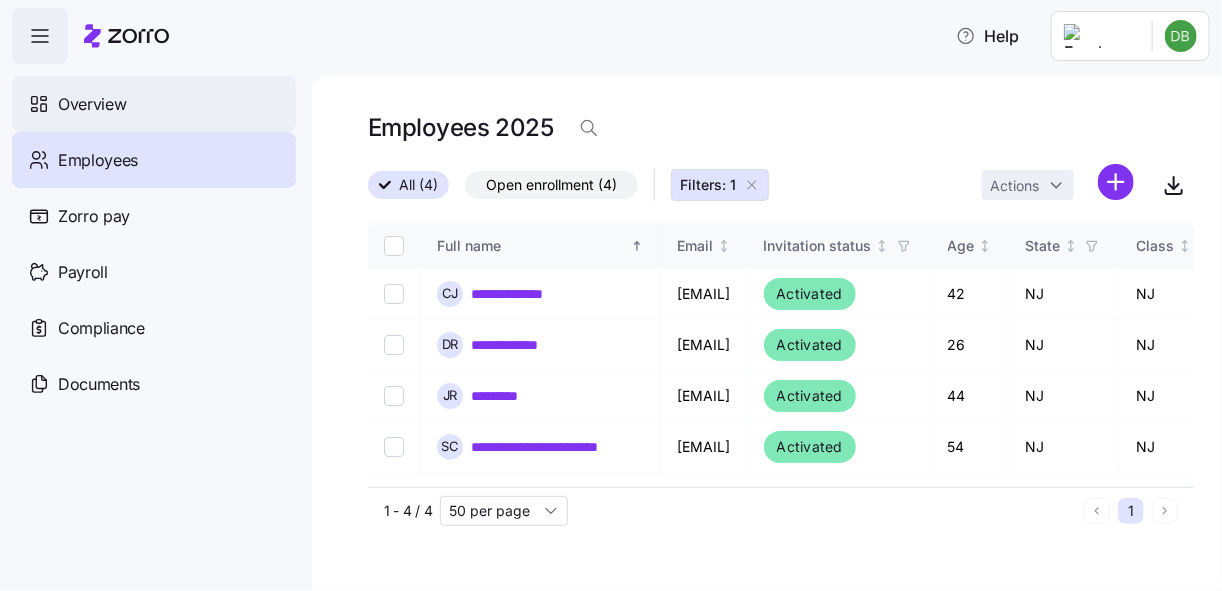 click on "Overview" at bounding box center [92, 104] 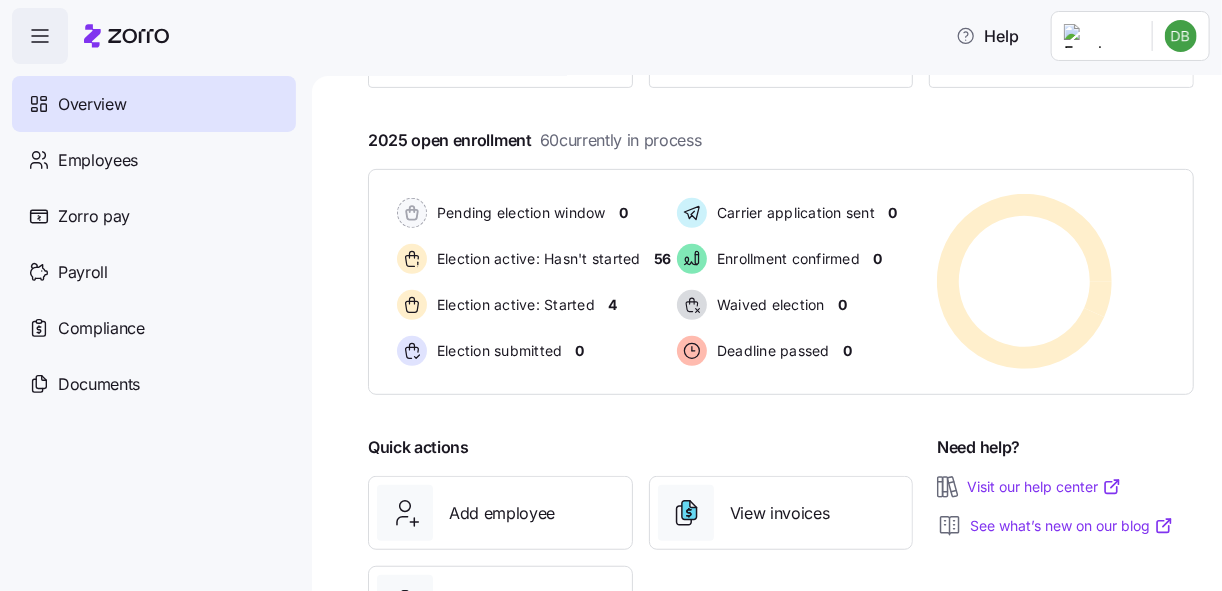 scroll, scrollTop: 392, scrollLeft: 0, axis: vertical 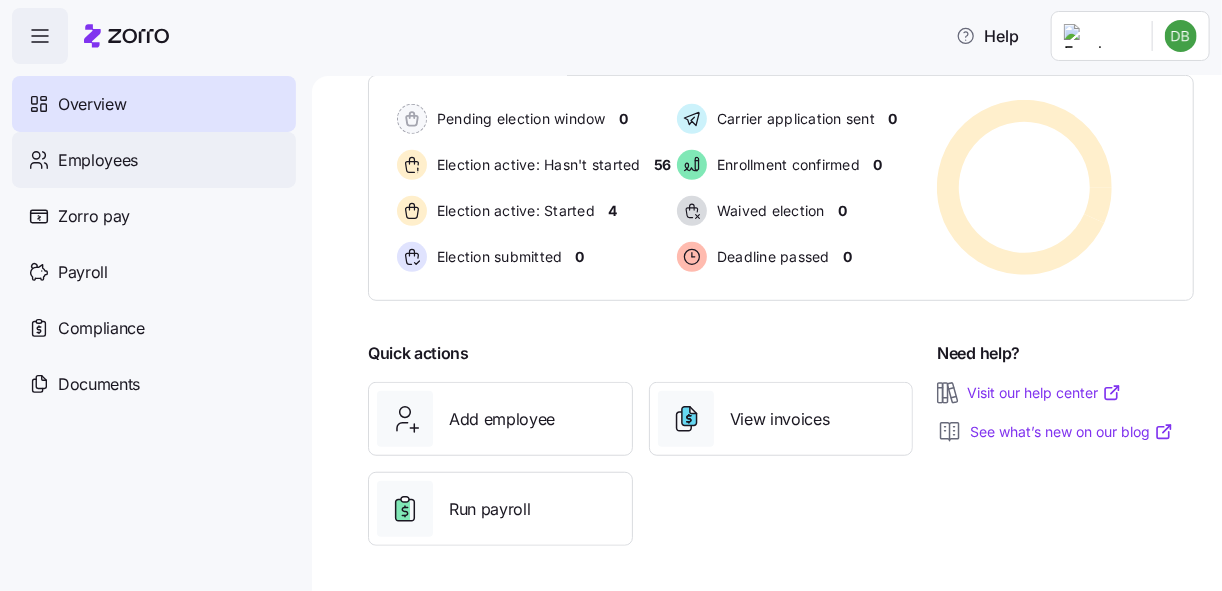 click on "Employees" at bounding box center [98, 160] 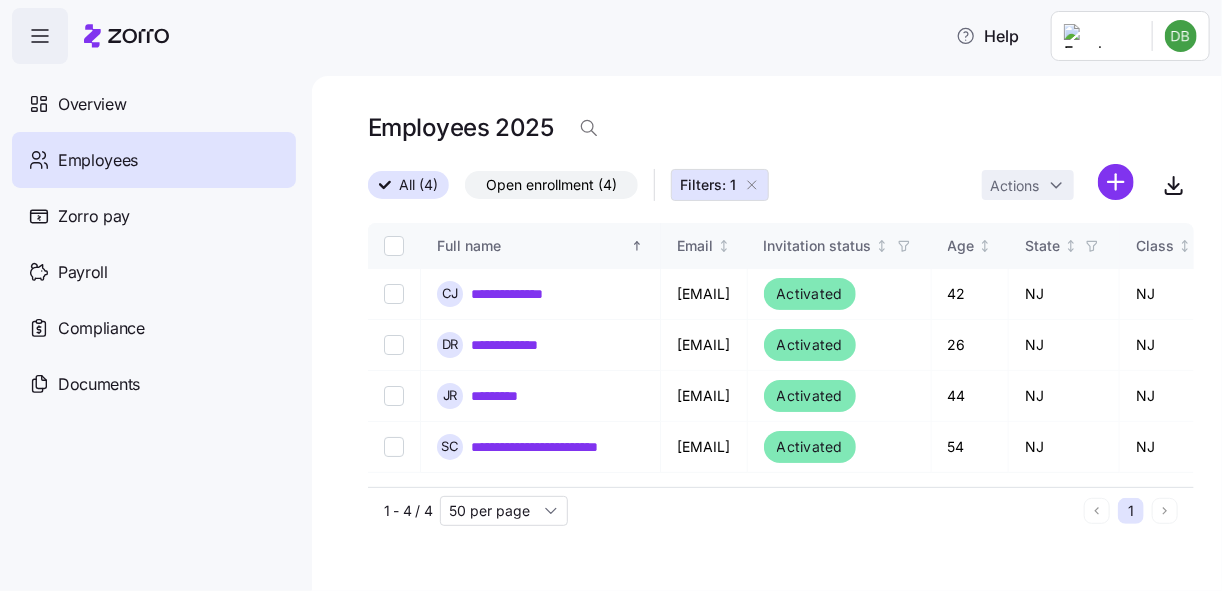 click 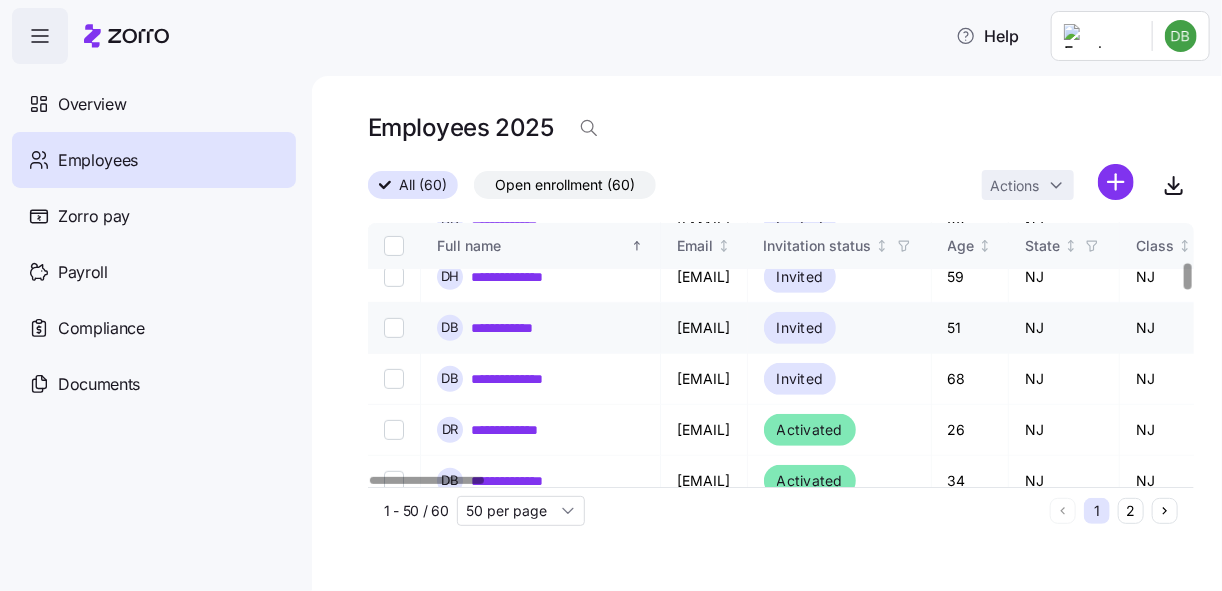 scroll, scrollTop: 400, scrollLeft: 0, axis: vertical 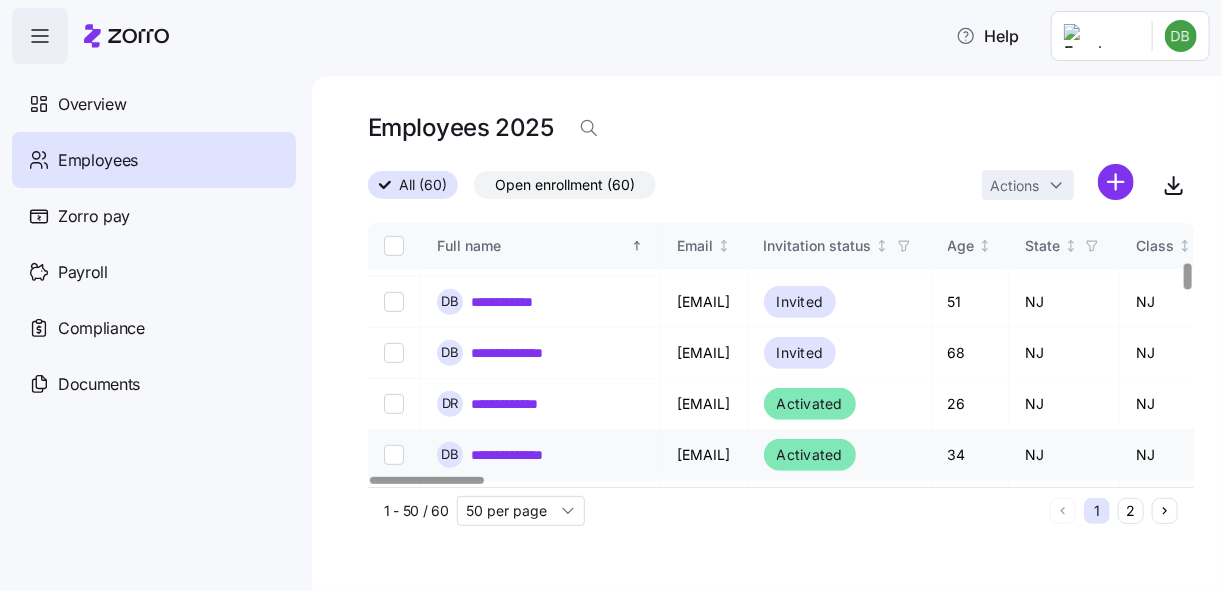 click on "**********" at bounding box center (524, 455) 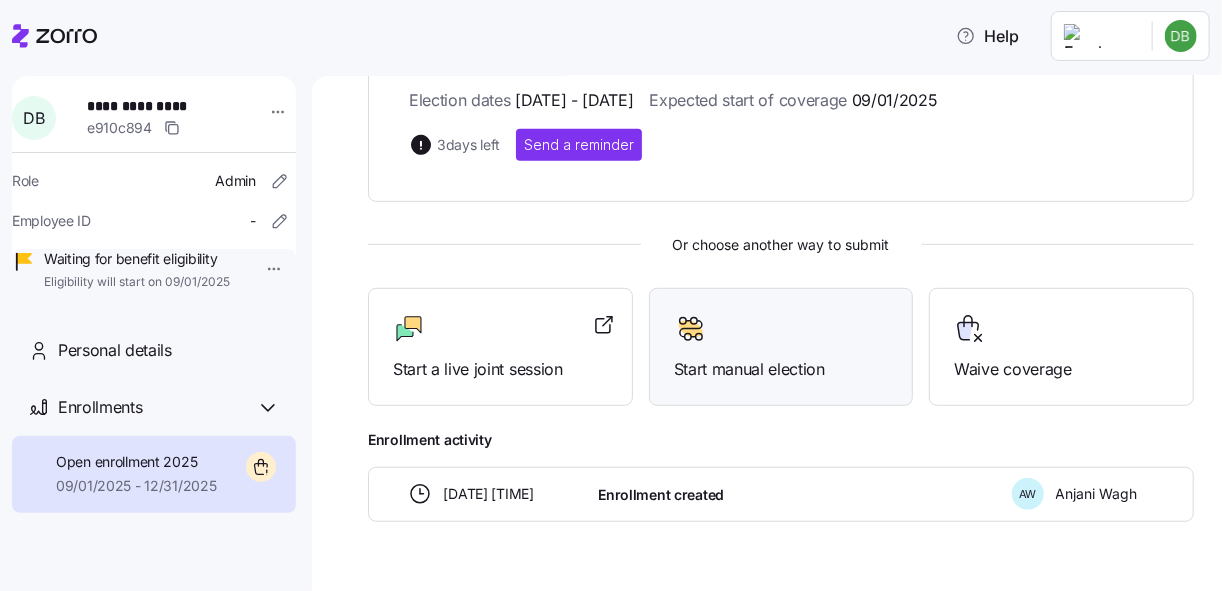 scroll, scrollTop: 400, scrollLeft: 0, axis: vertical 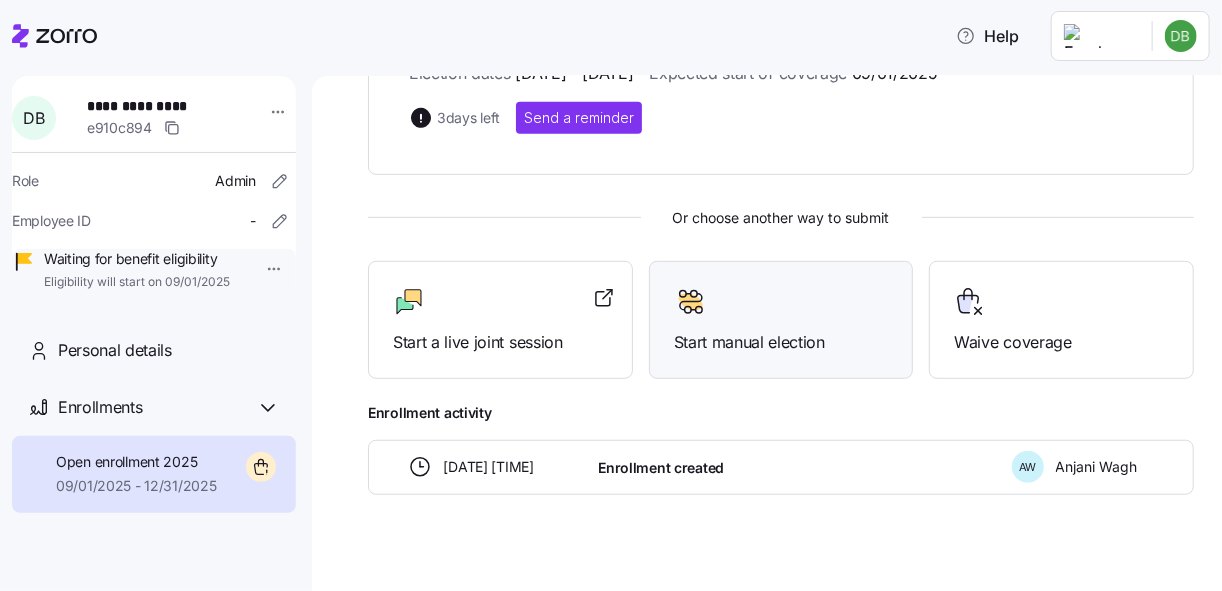 click on "Start manual election" at bounding box center (781, 320) 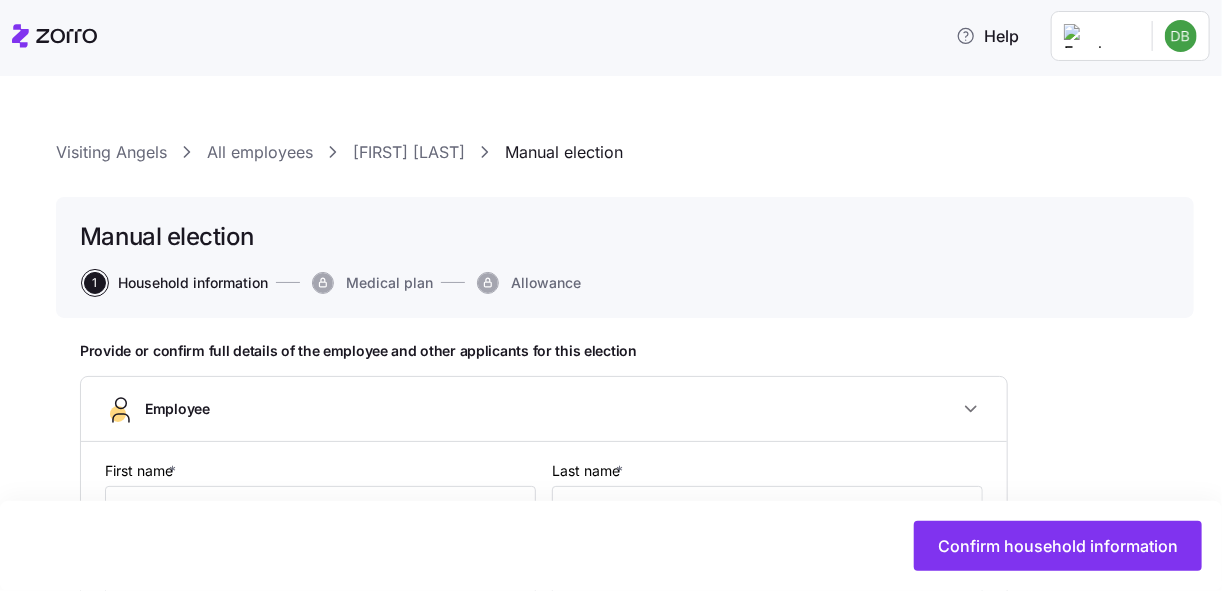 type on "NJ" 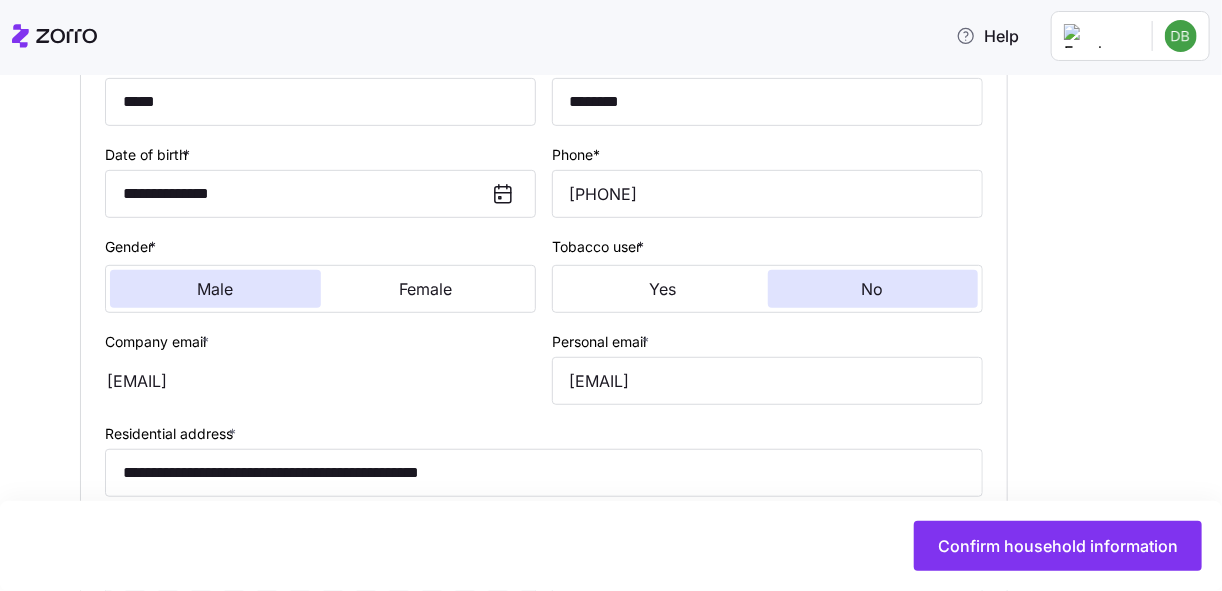 scroll, scrollTop: 400, scrollLeft: 0, axis: vertical 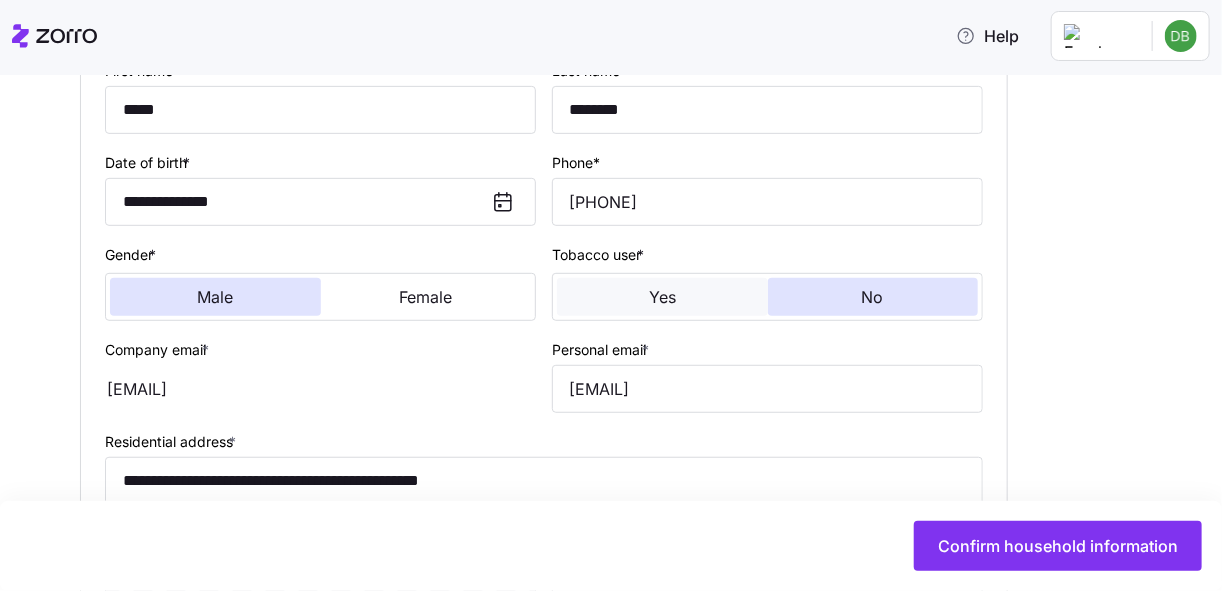 click on "Yes" at bounding box center [662, 297] 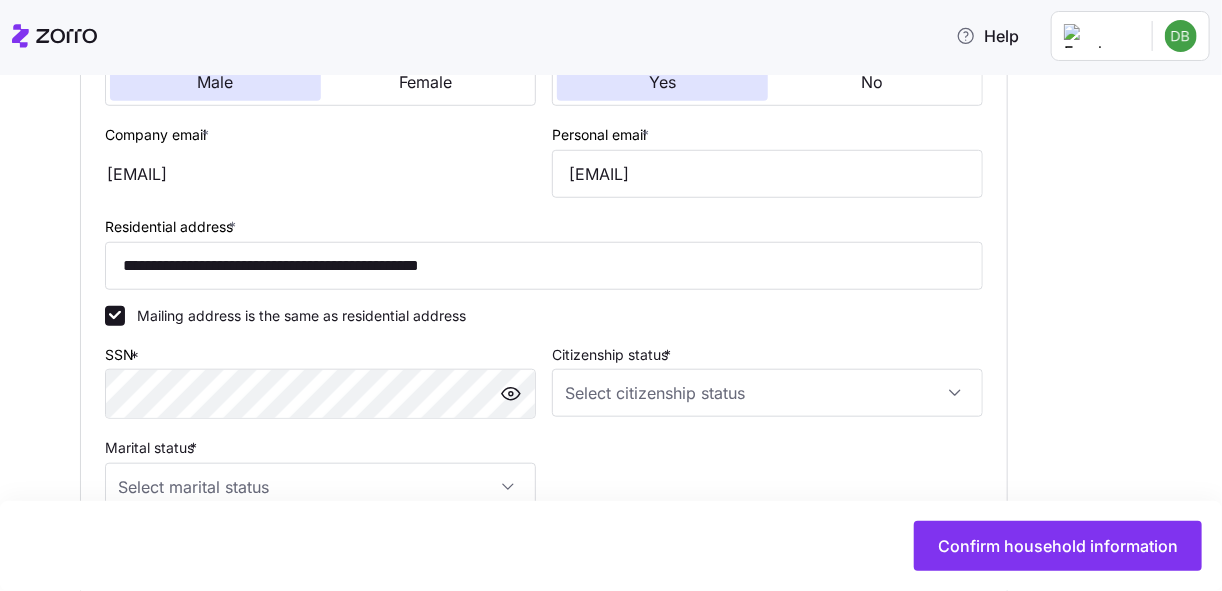 scroll, scrollTop: 640, scrollLeft: 0, axis: vertical 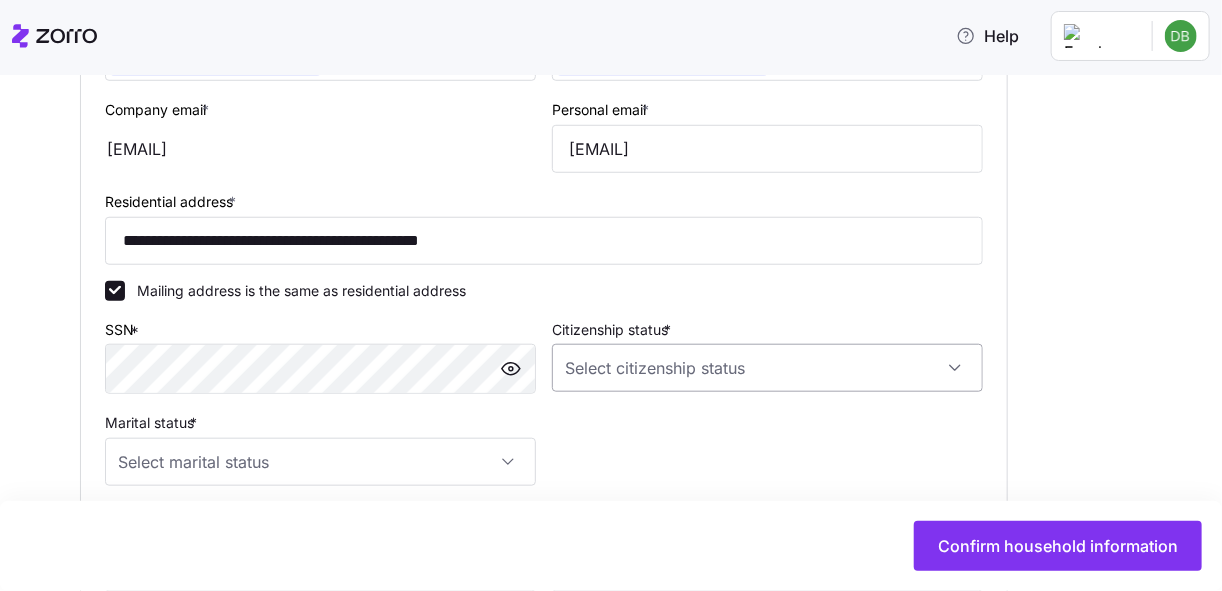 click on "Citizenship status  *" at bounding box center (767, 368) 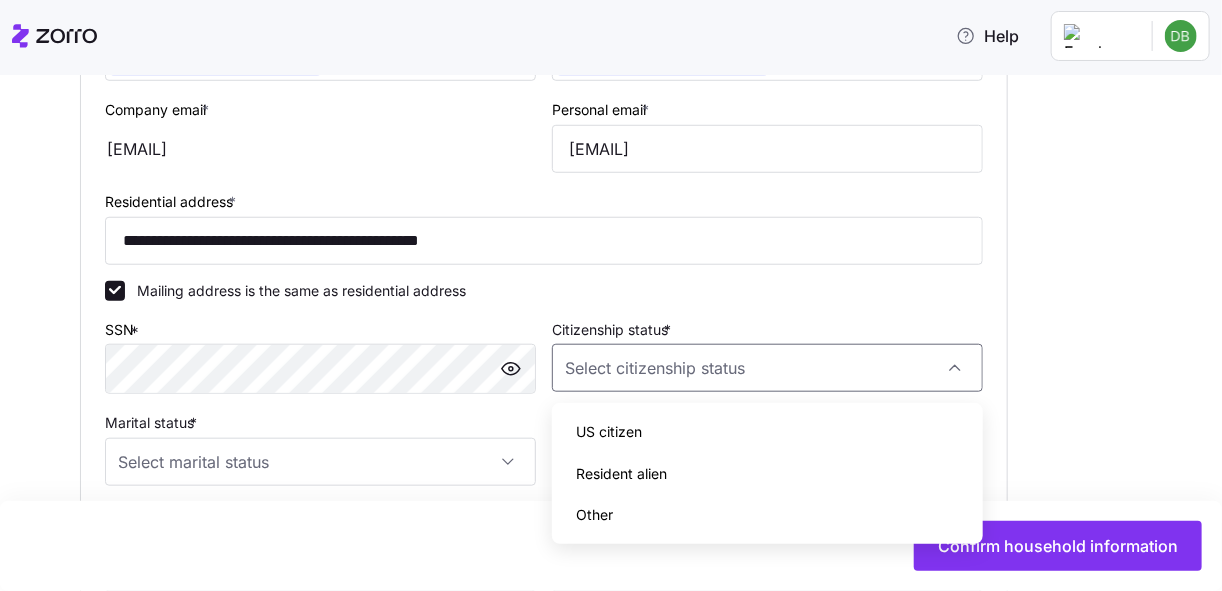 click on "US citizen" at bounding box center [609, 432] 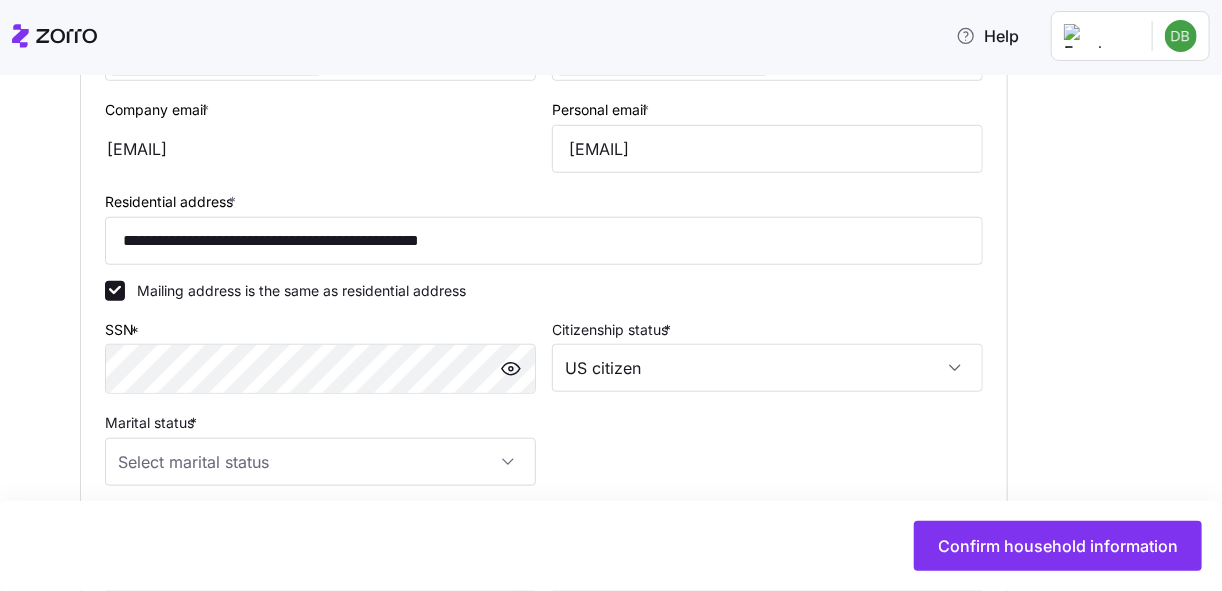 scroll, scrollTop: 800, scrollLeft: 0, axis: vertical 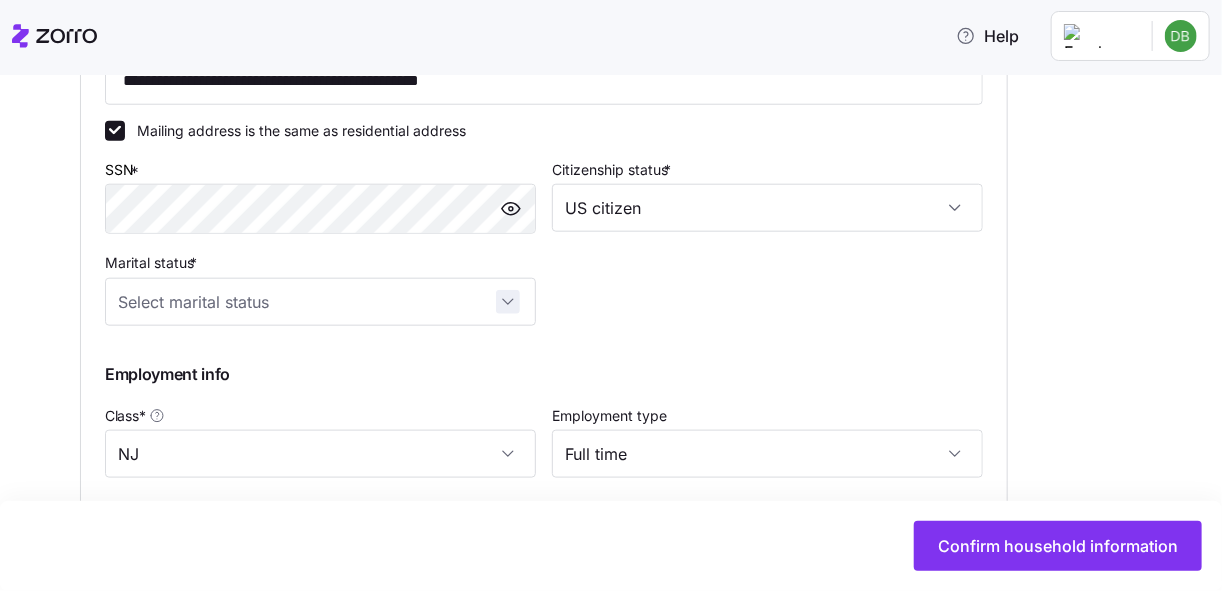 click on "Marital status  *" at bounding box center (320, 302) 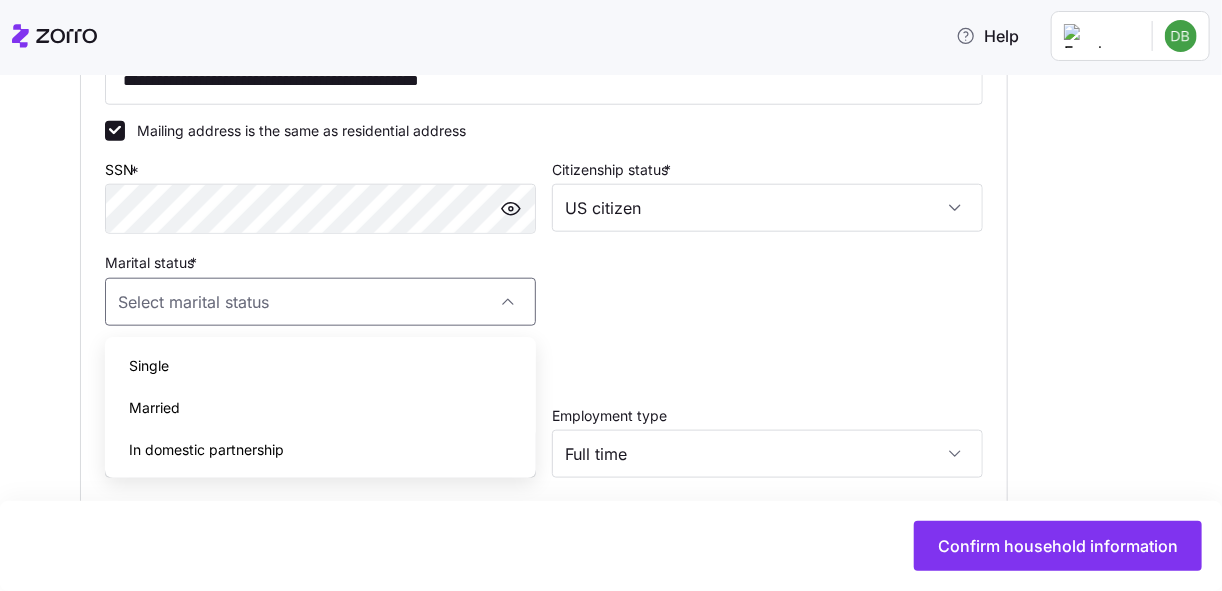 click on "Single" at bounding box center [320, 366] 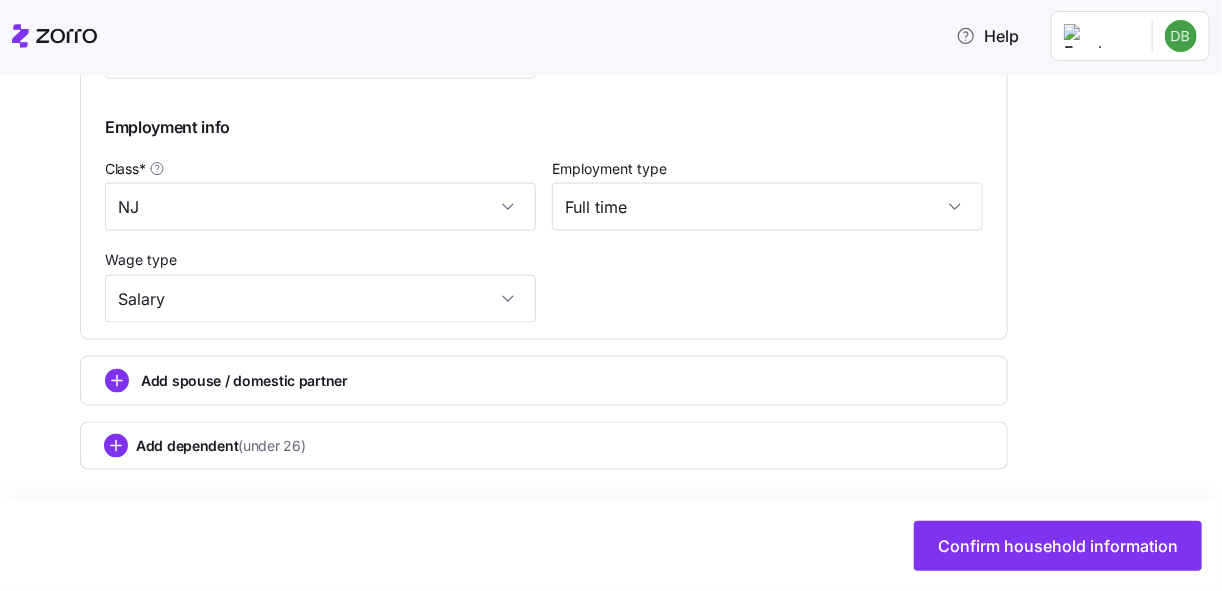 scroll, scrollTop: 1054, scrollLeft: 0, axis: vertical 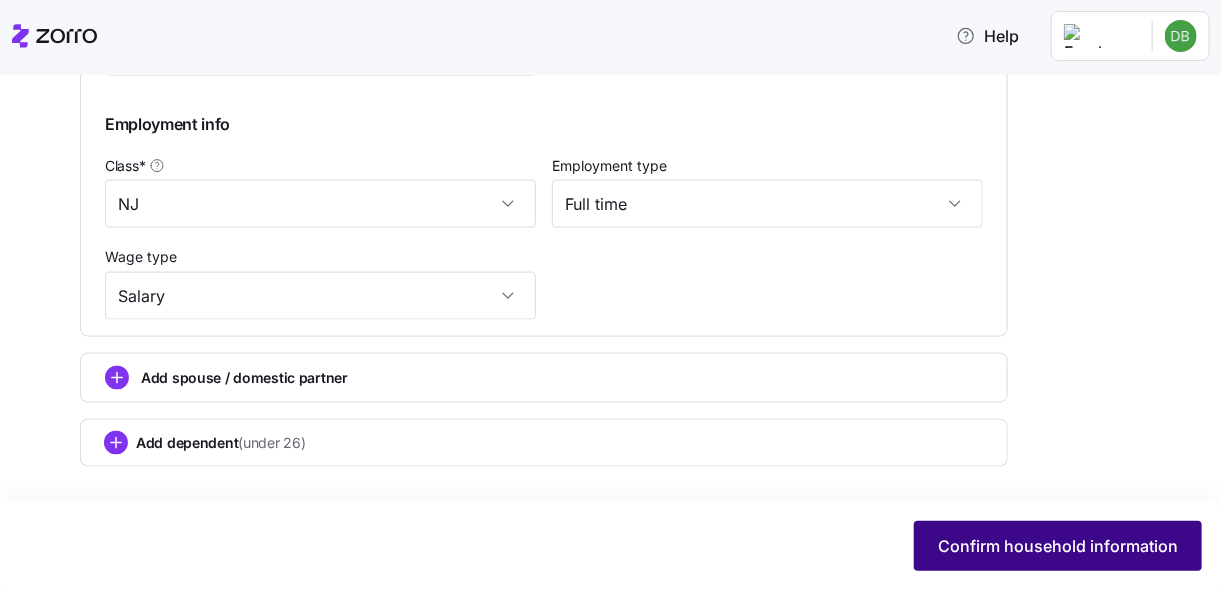 click on "Confirm household information" at bounding box center (1058, 546) 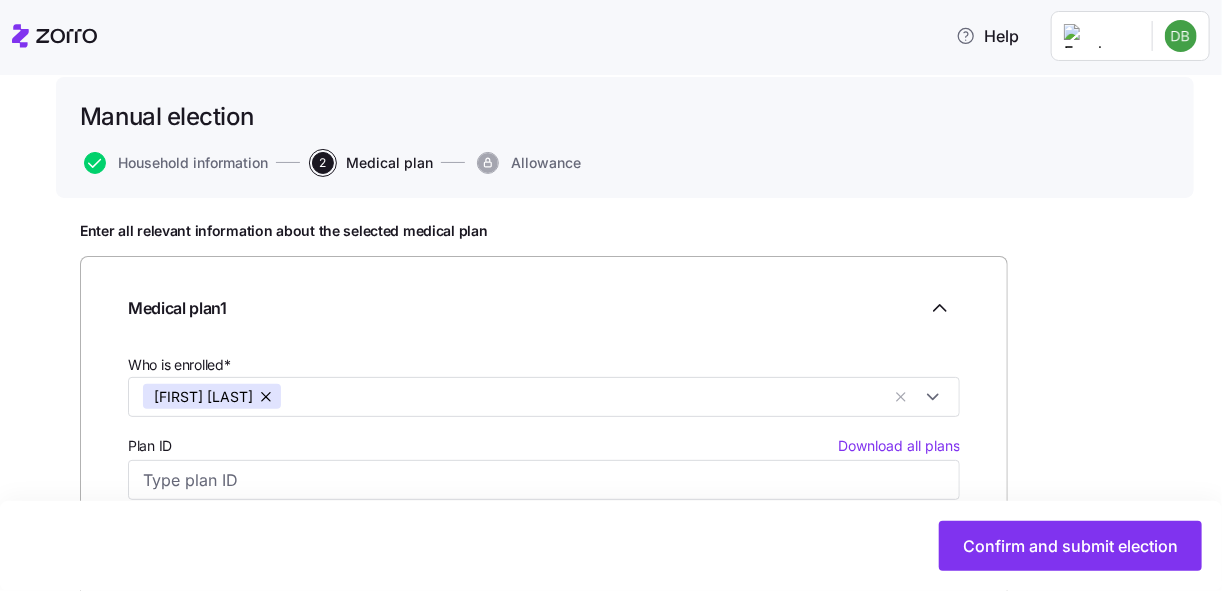 scroll, scrollTop: 111, scrollLeft: 0, axis: vertical 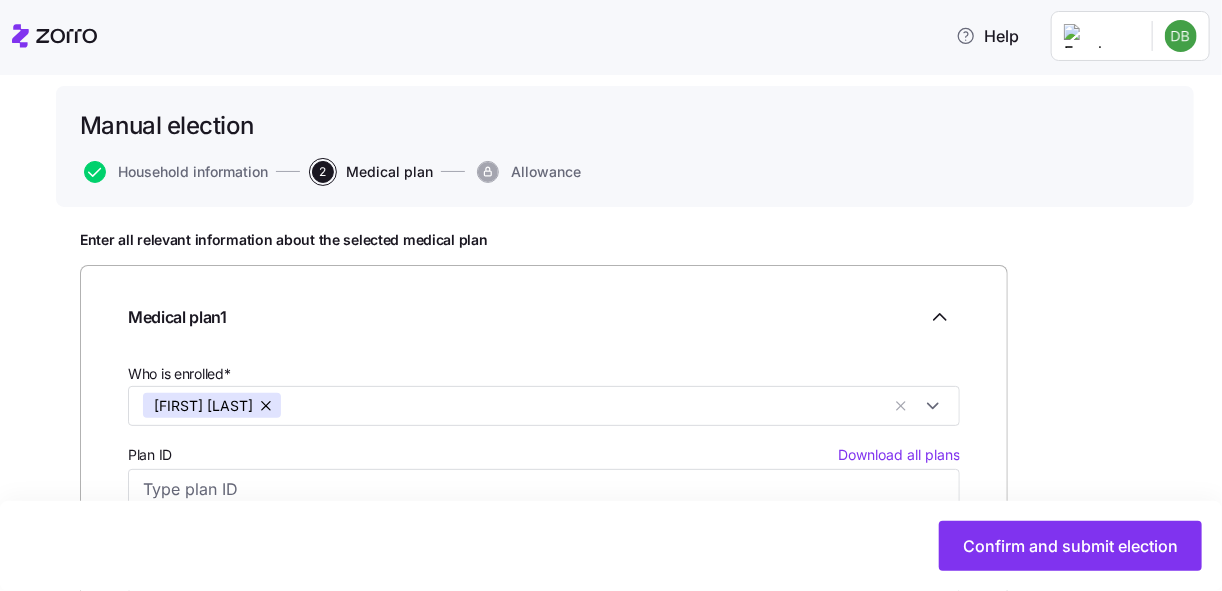 click 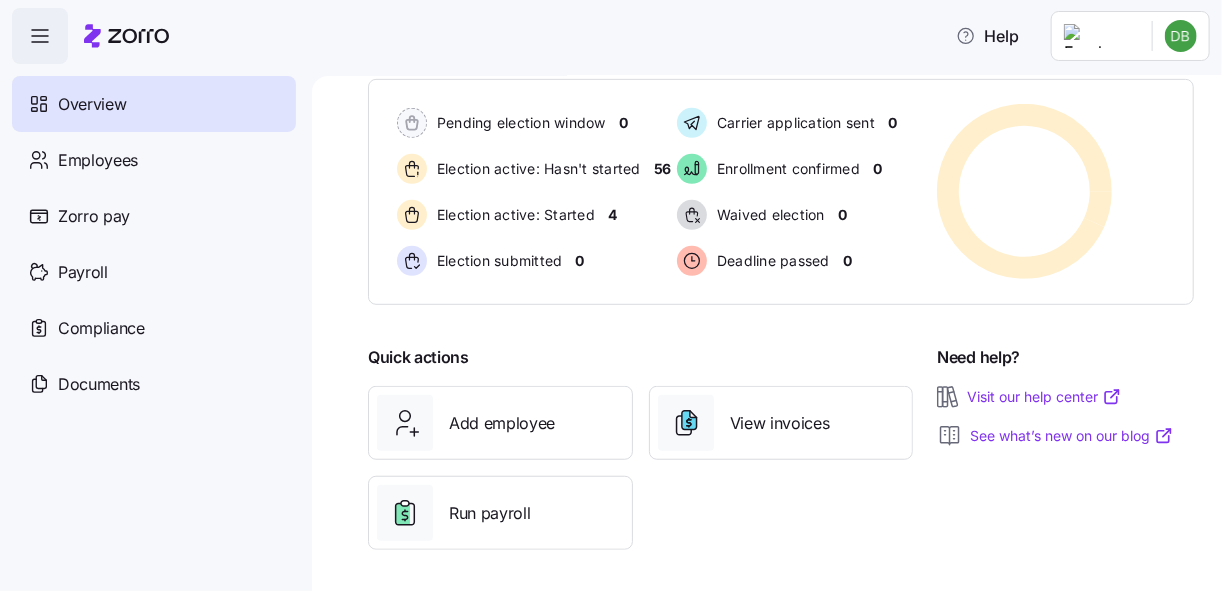 scroll, scrollTop: 392, scrollLeft: 0, axis: vertical 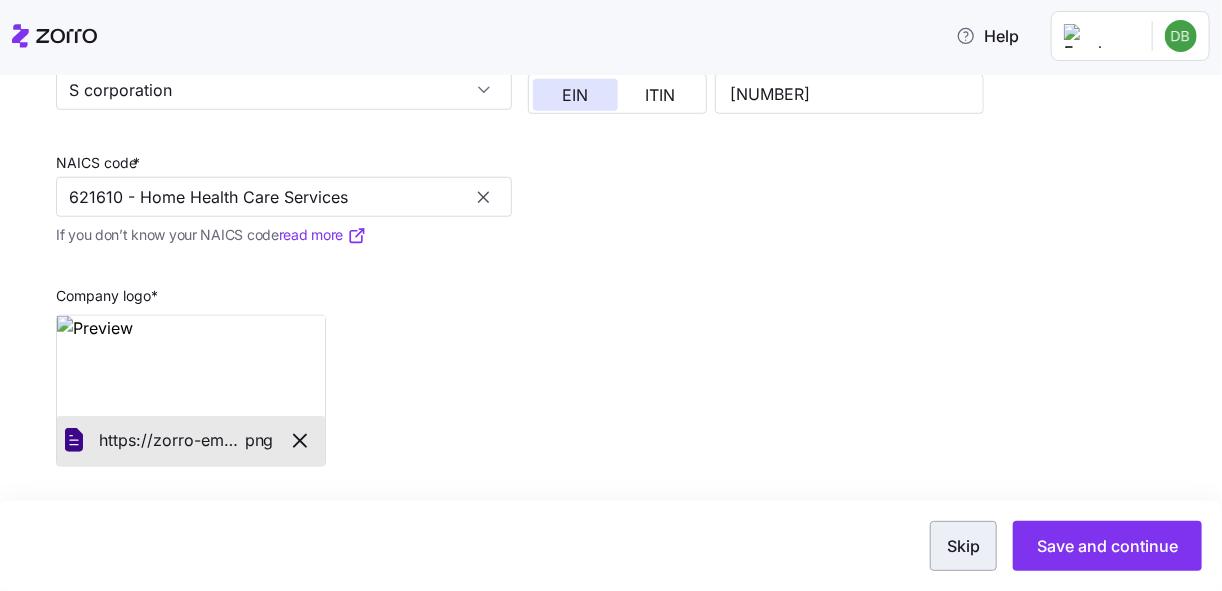 click on "Skip" at bounding box center (963, 546) 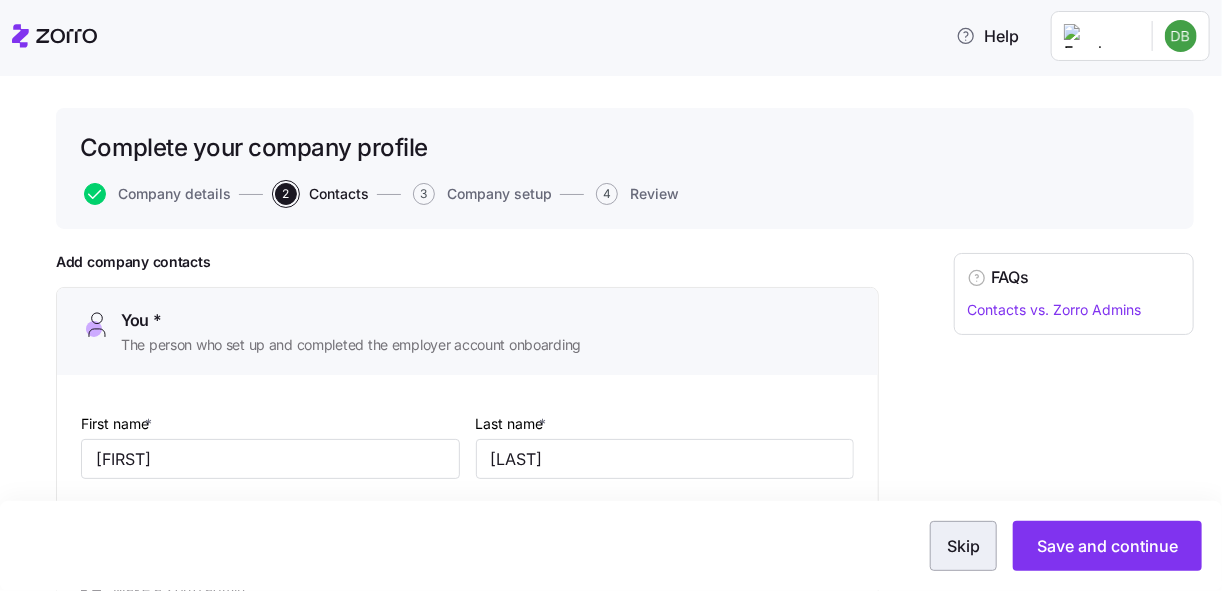 click on "Skip" at bounding box center [963, 546] 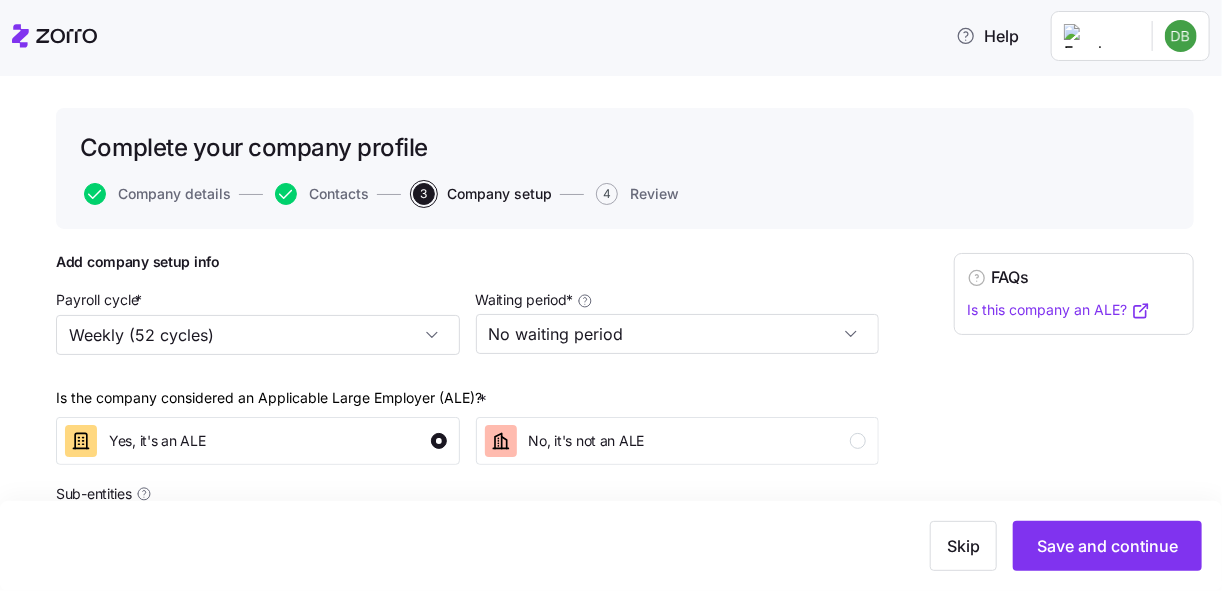 click on "Skip" at bounding box center [963, 546] 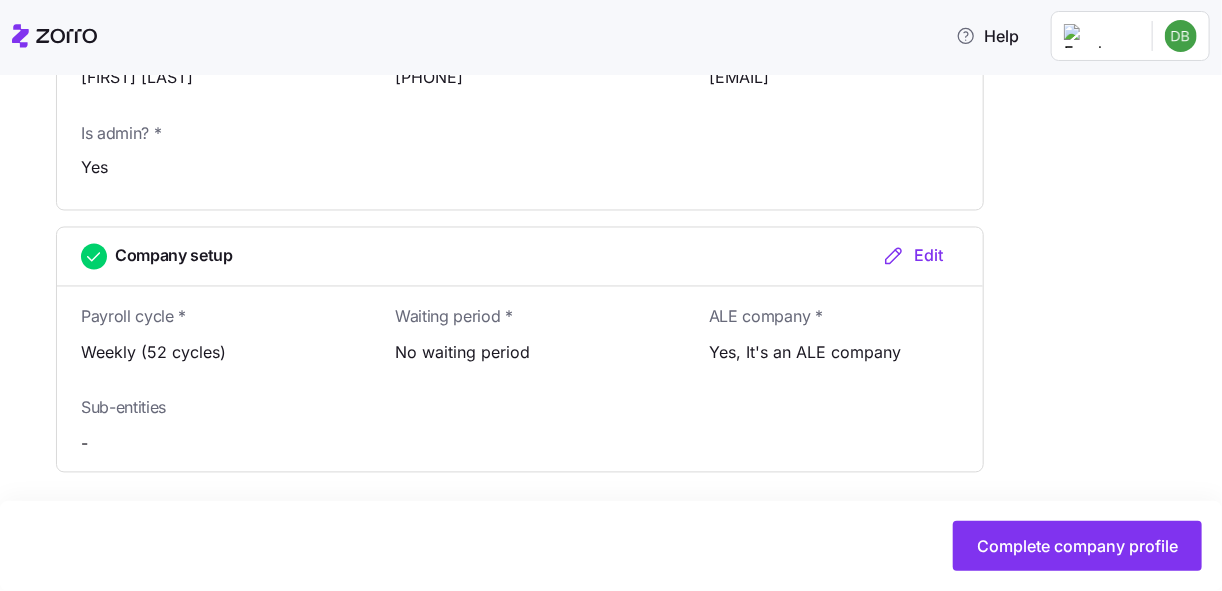 scroll, scrollTop: 1447, scrollLeft: 0, axis: vertical 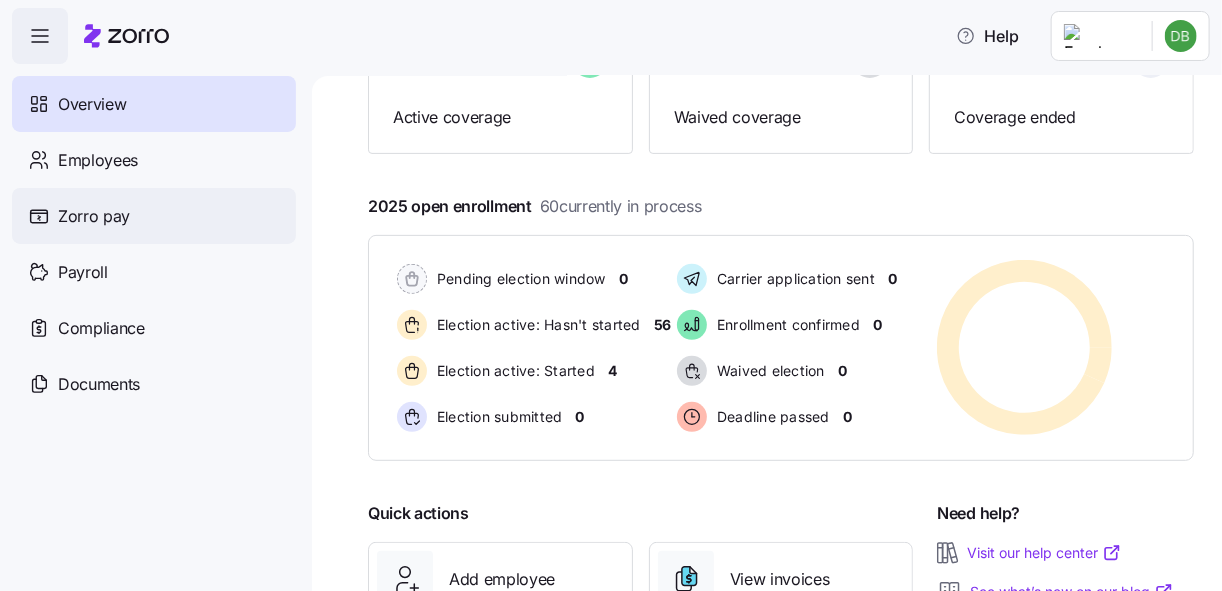 click on "Zorro pay" at bounding box center [94, 216] 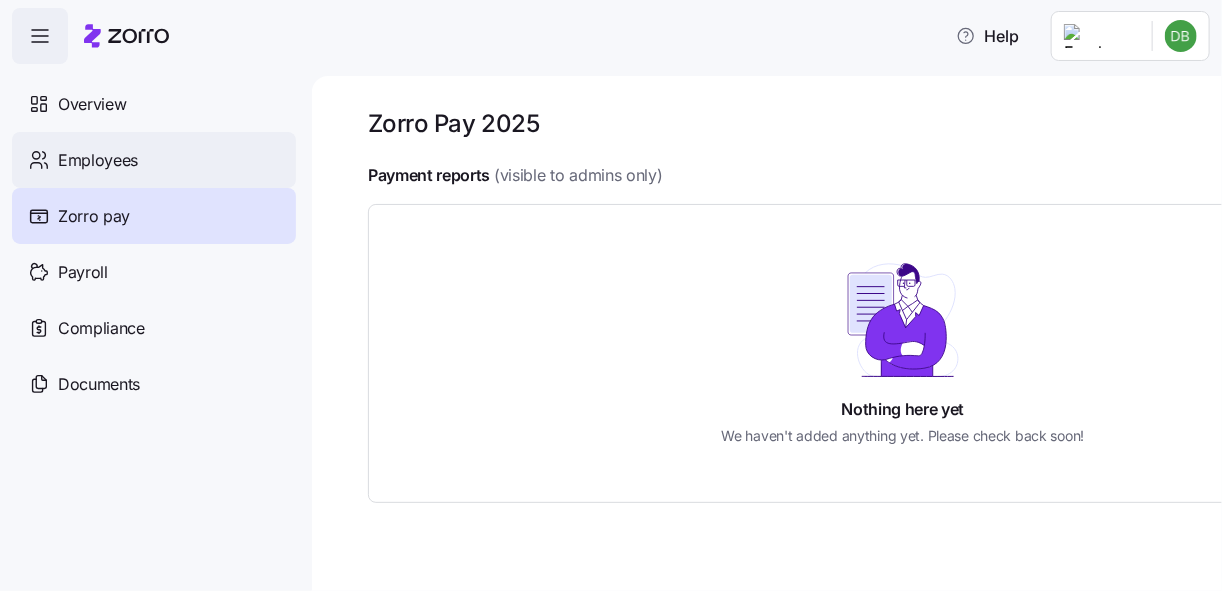 click on "Employees" at bounding box center (154, 160) 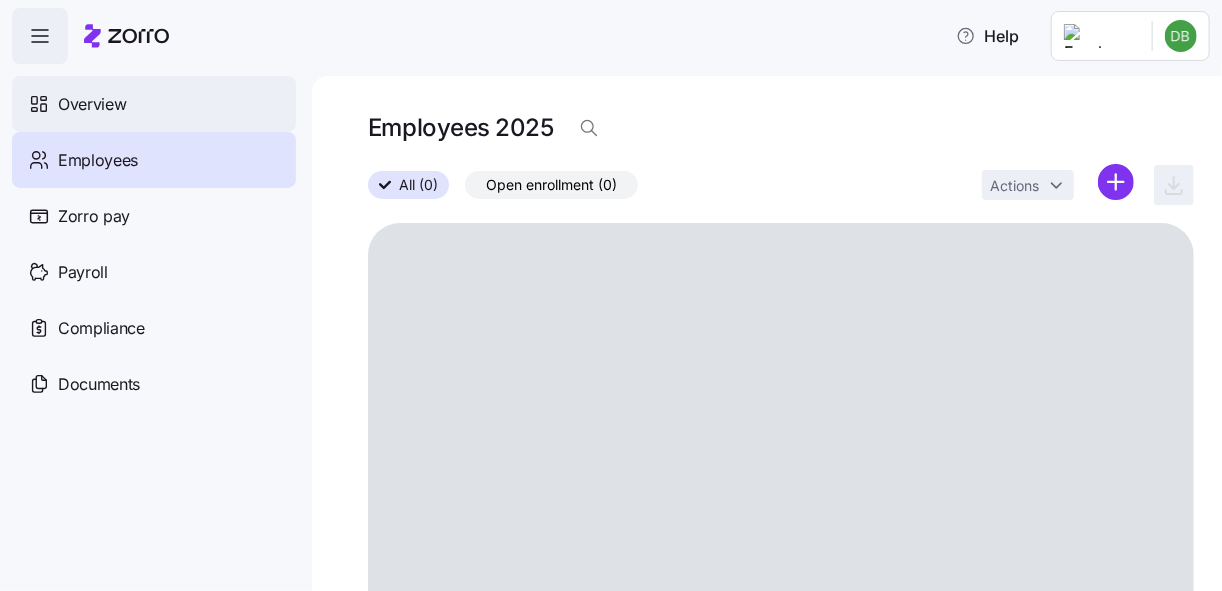 click on "Overview" at bounding box center [92, 104] 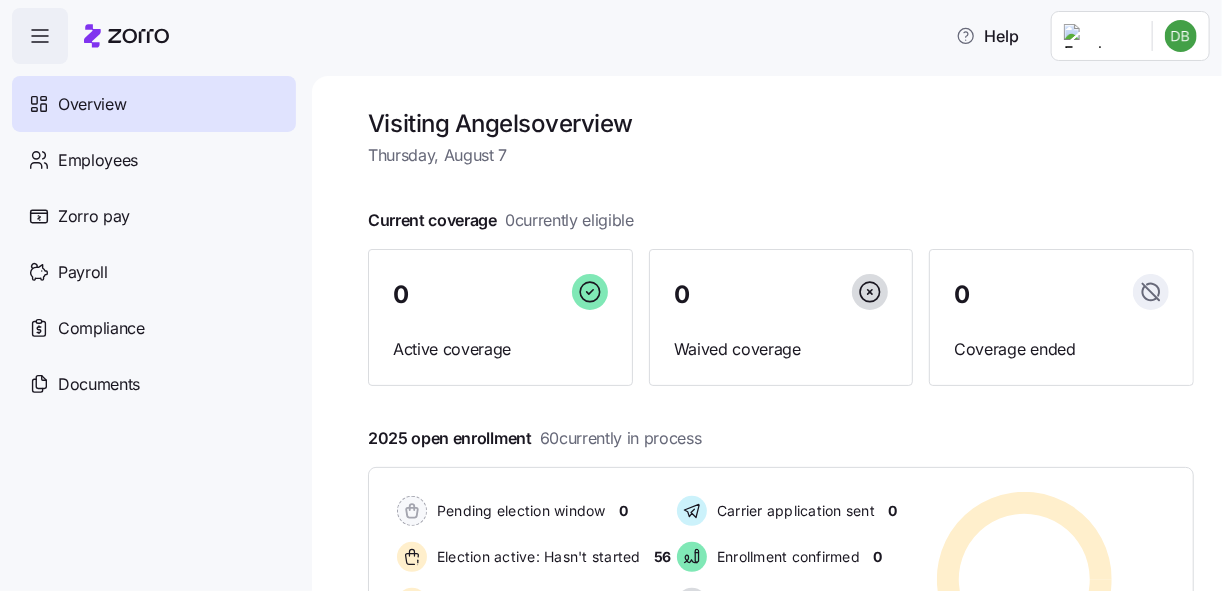 click 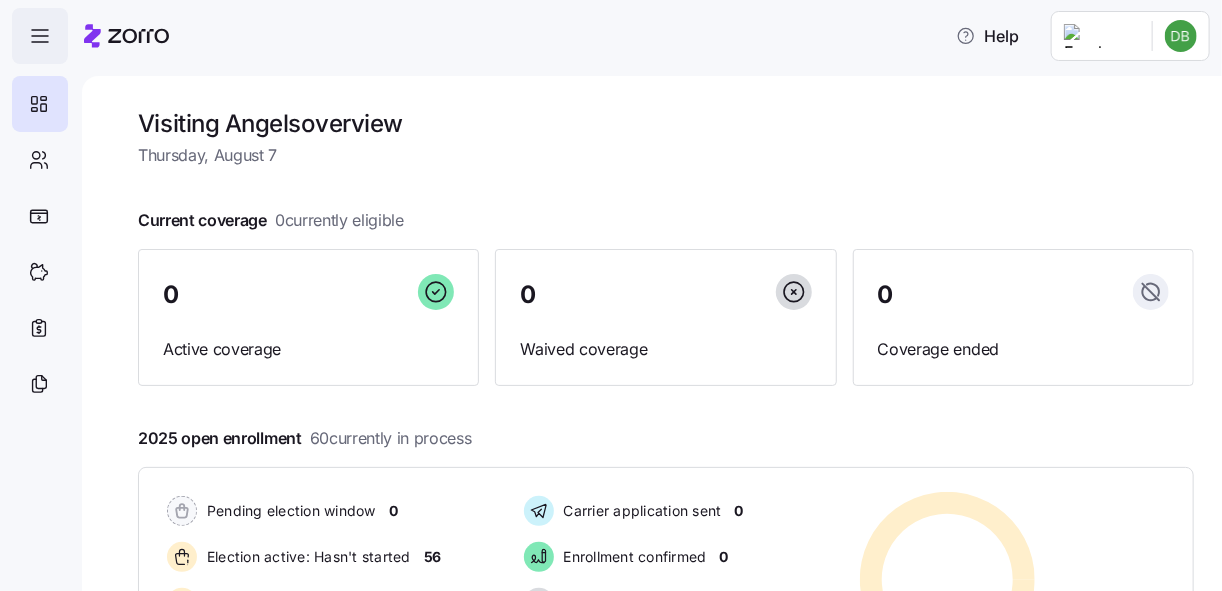 click 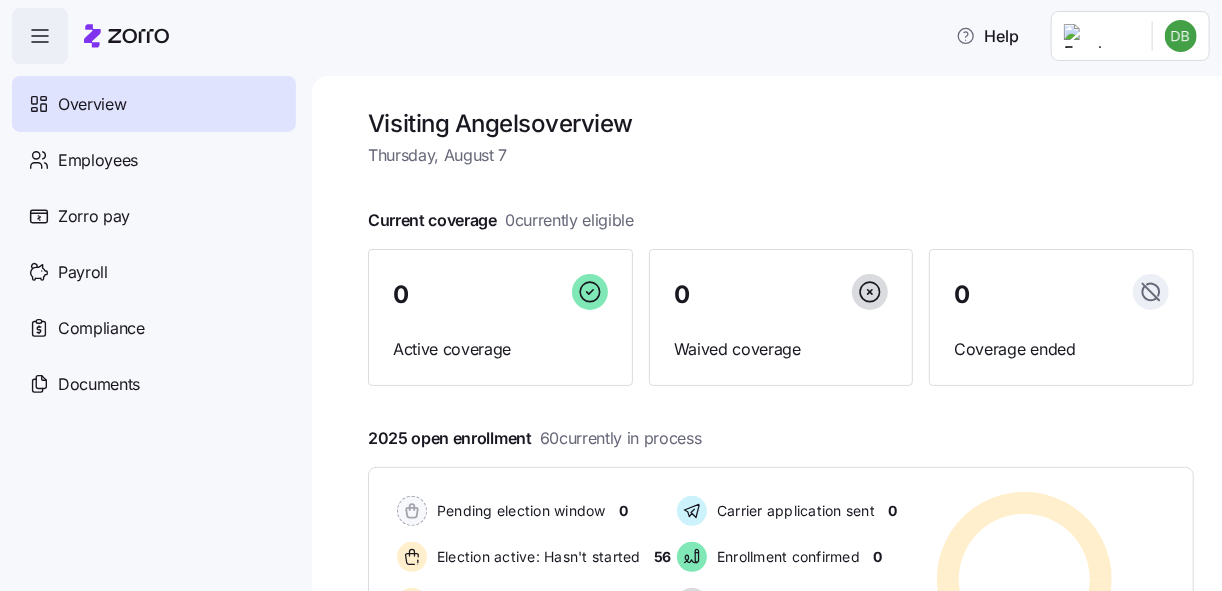 click at bounding box center (40, 36) 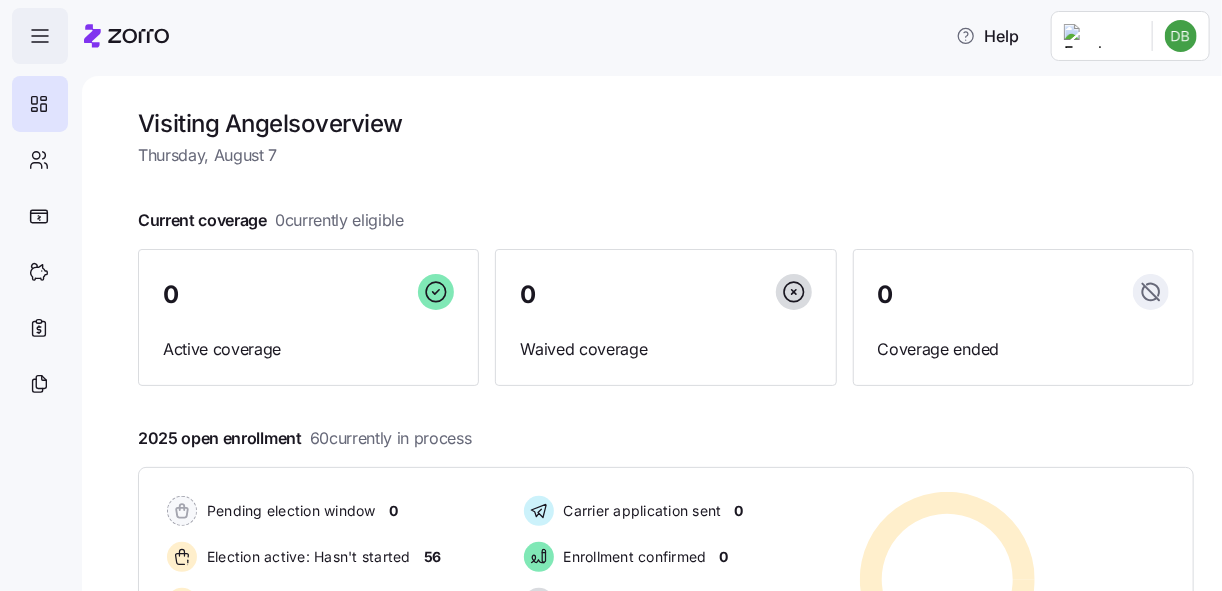 click at bounding box center (40, 36) 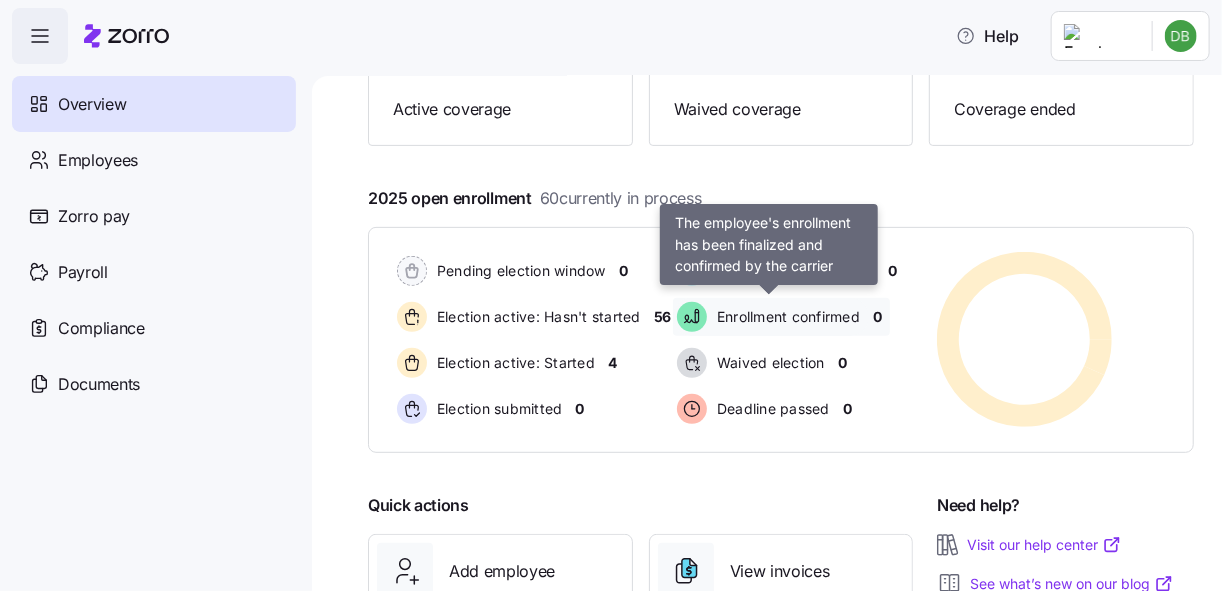 scroll, scrollTop: 392, scrollLeft: 0, axis: vertical 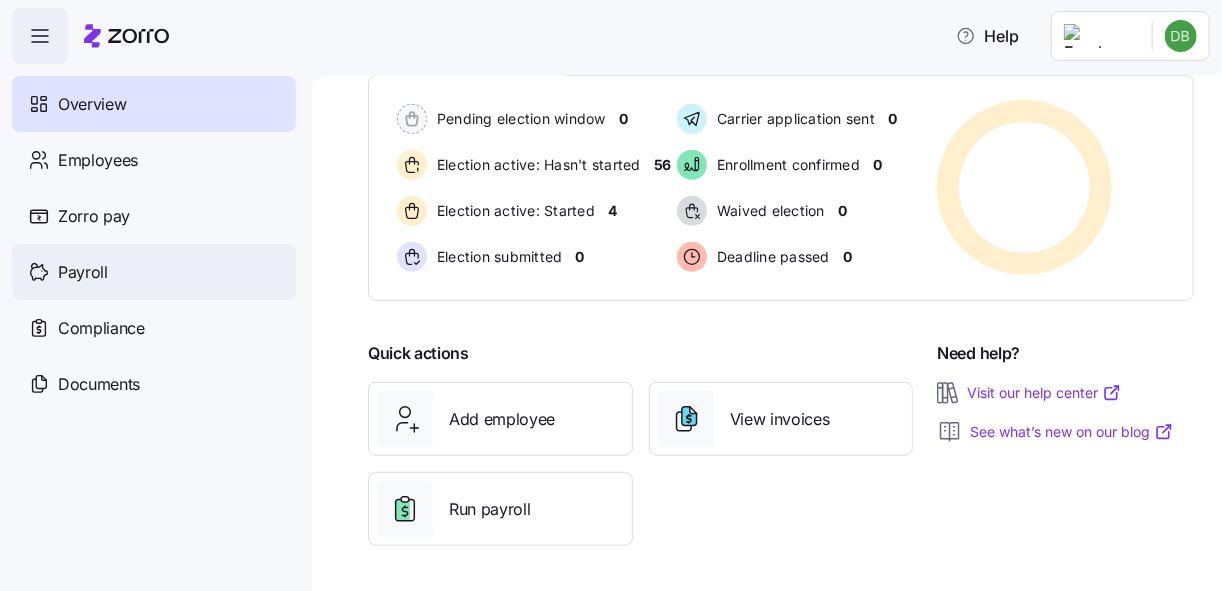click on "Payroll" at bounding box center [154, 272] 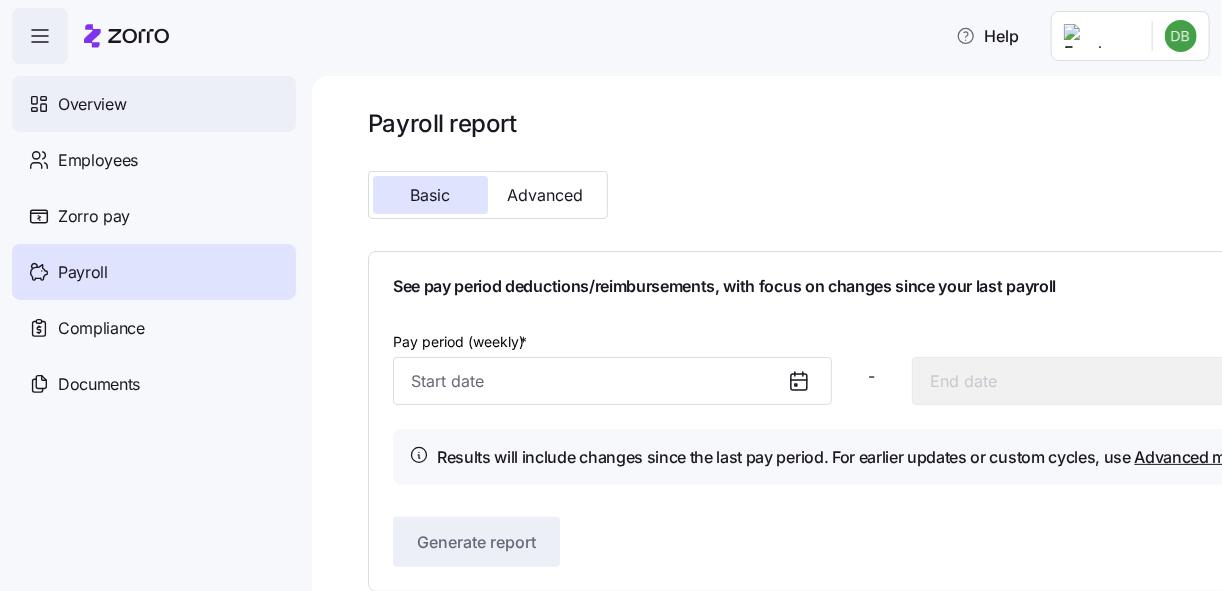 click on "Overview" at bounding box center [154, 104] 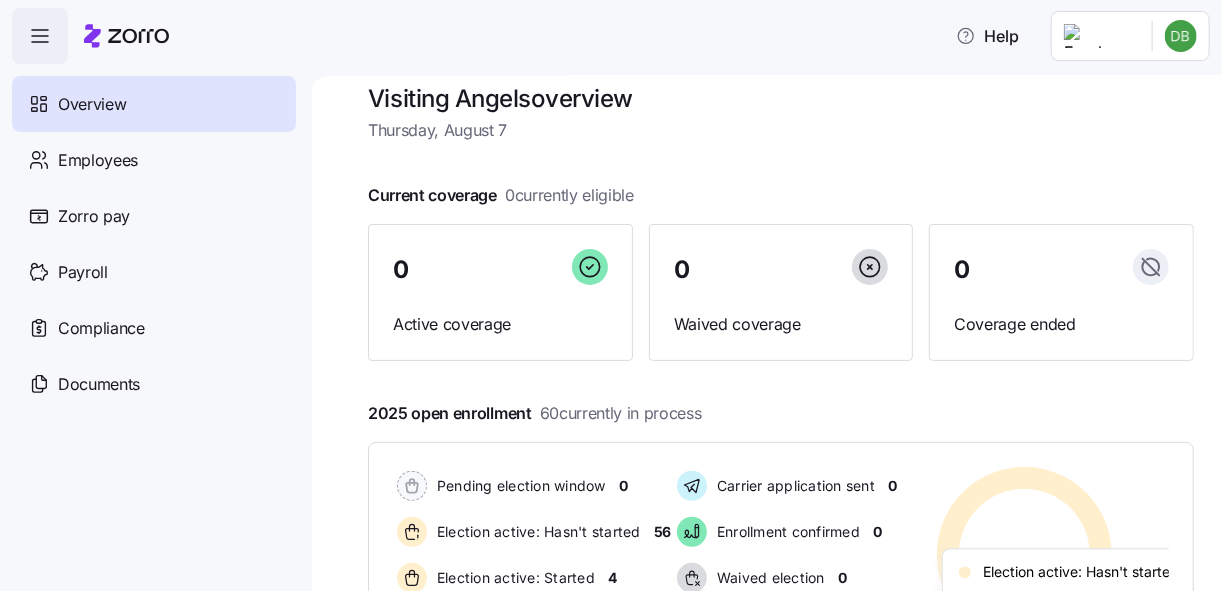scroll, scrollTop: 0, scrollLeft: 0, axis: both 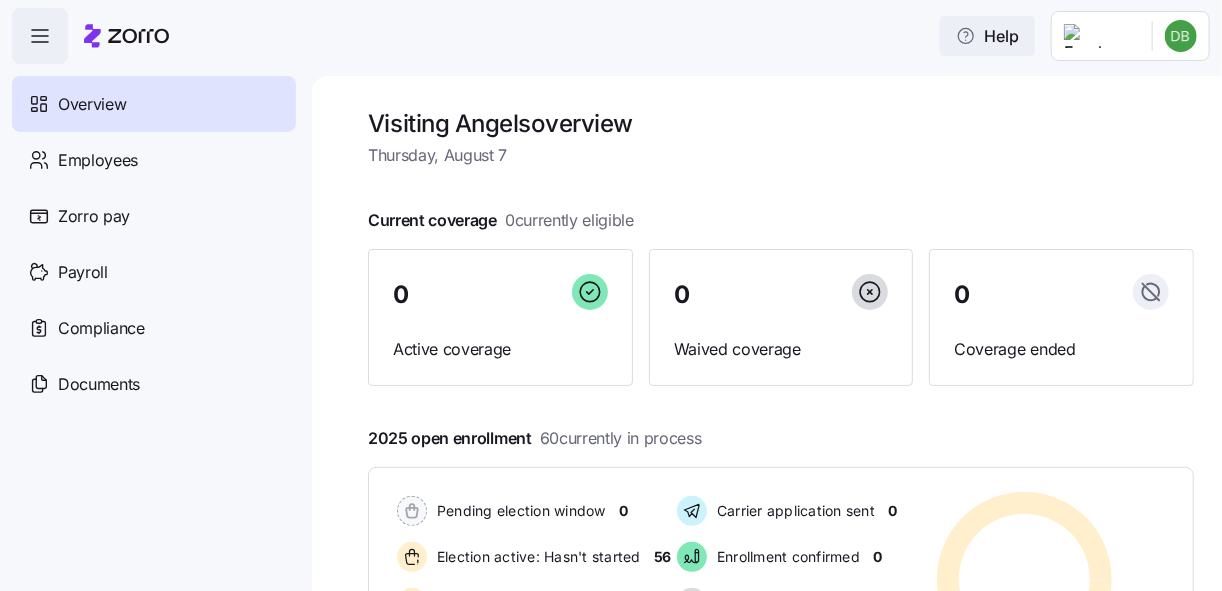 click on "Help" at bounding box center (987, 36) 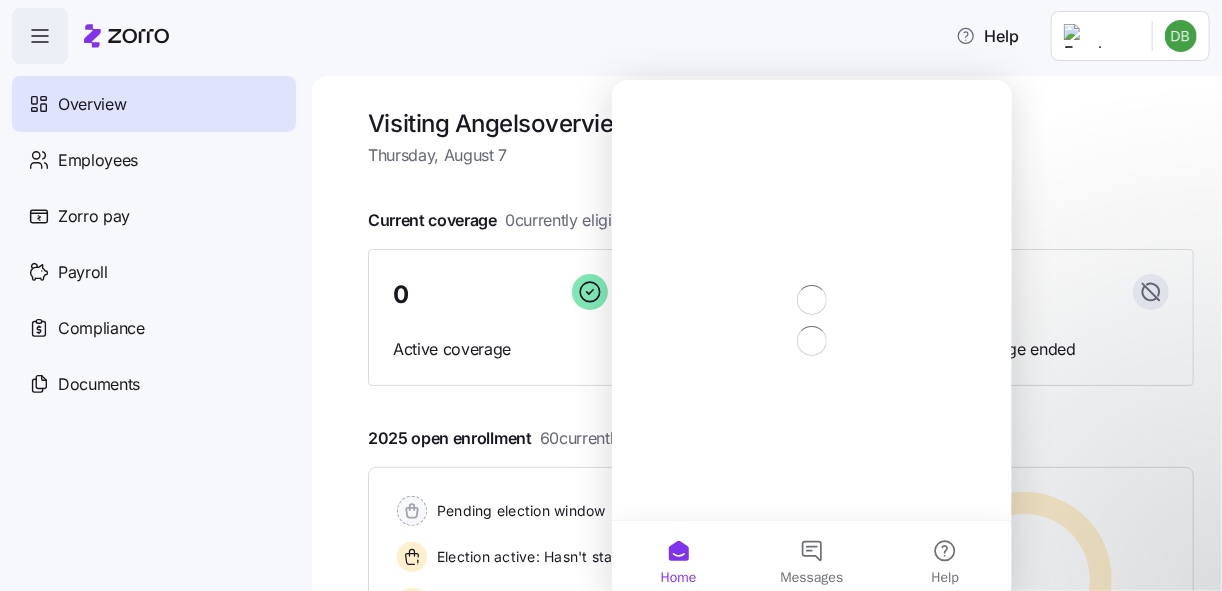 scroll, scrollTop: 0, scrollLeft: 0, axis: both 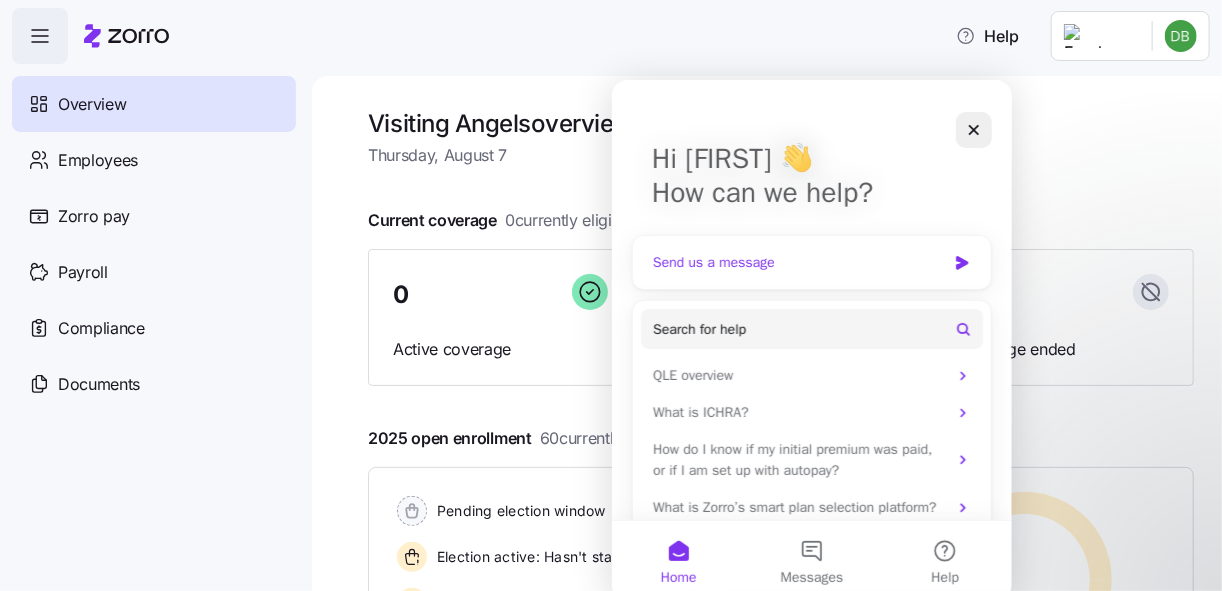 click on "Send us a message" at bounding box center (798, 261) 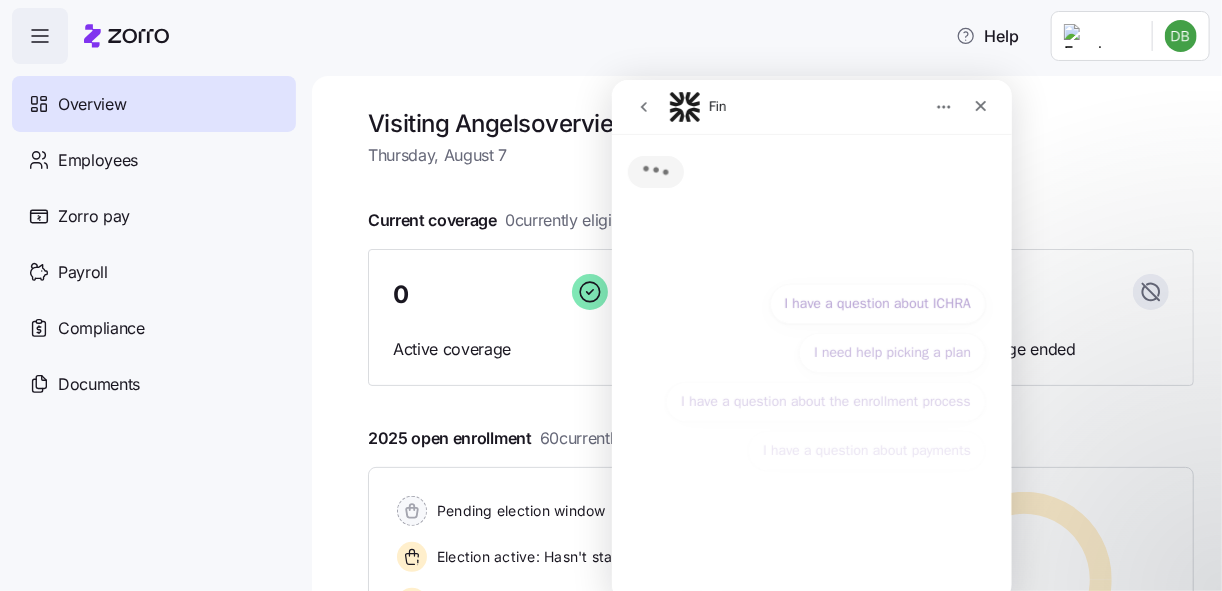 scroll, scrollTop: 0, scrollLeft: 0, axis: both 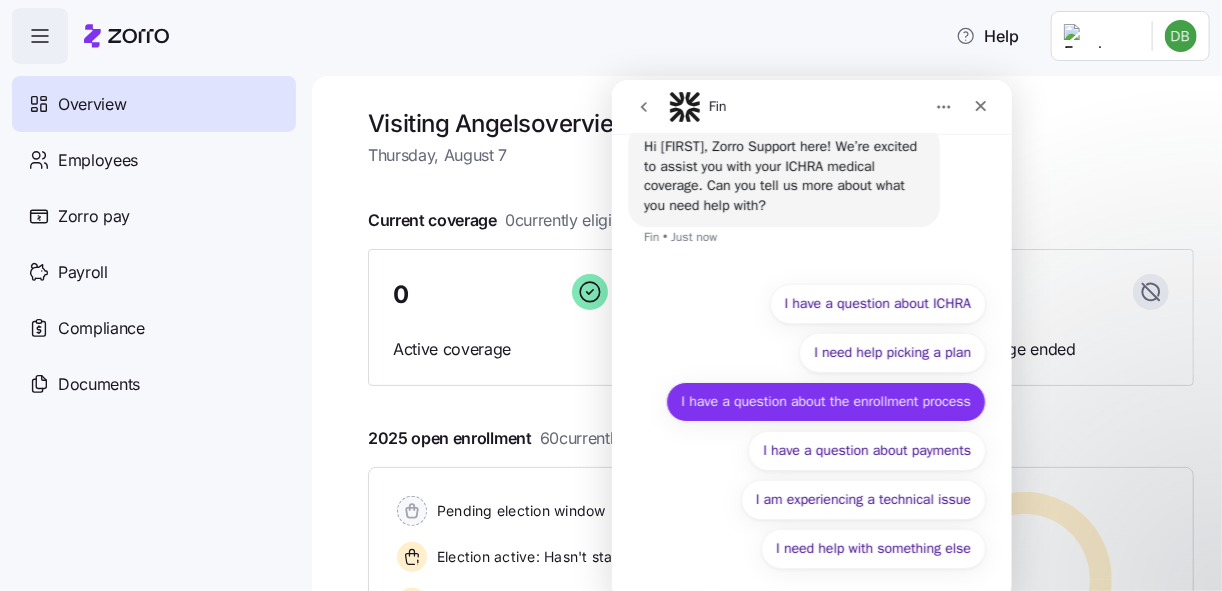 click on "I have a question about the enrollment process" at bounding box center (825, 401) 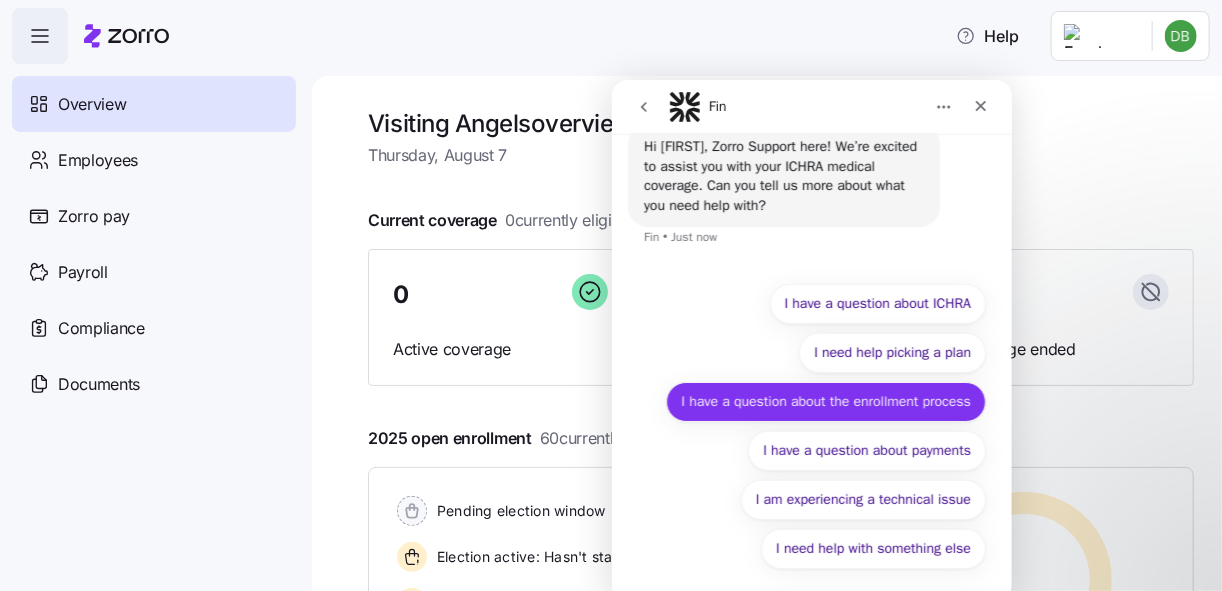 scroll, scrollTop: 0, scrollLeft: 0, axis: both 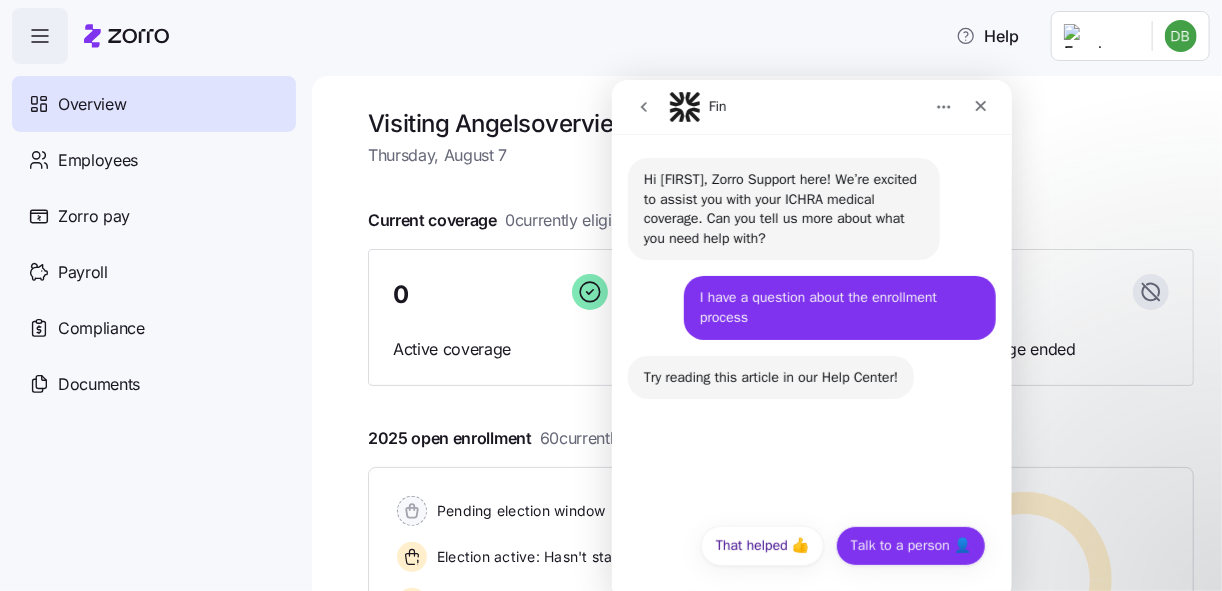 click on "Talk to a person 👤" at bounding box center [910, 545] 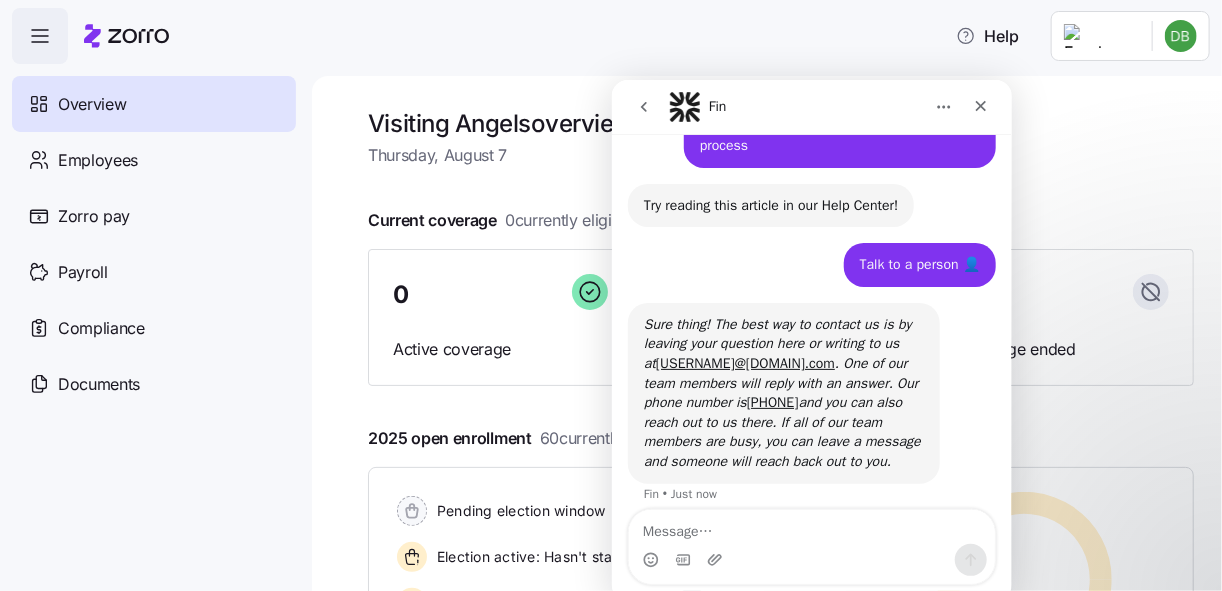 scroll, scrollTop: 186, scrollLeft: 0, axis: vertical 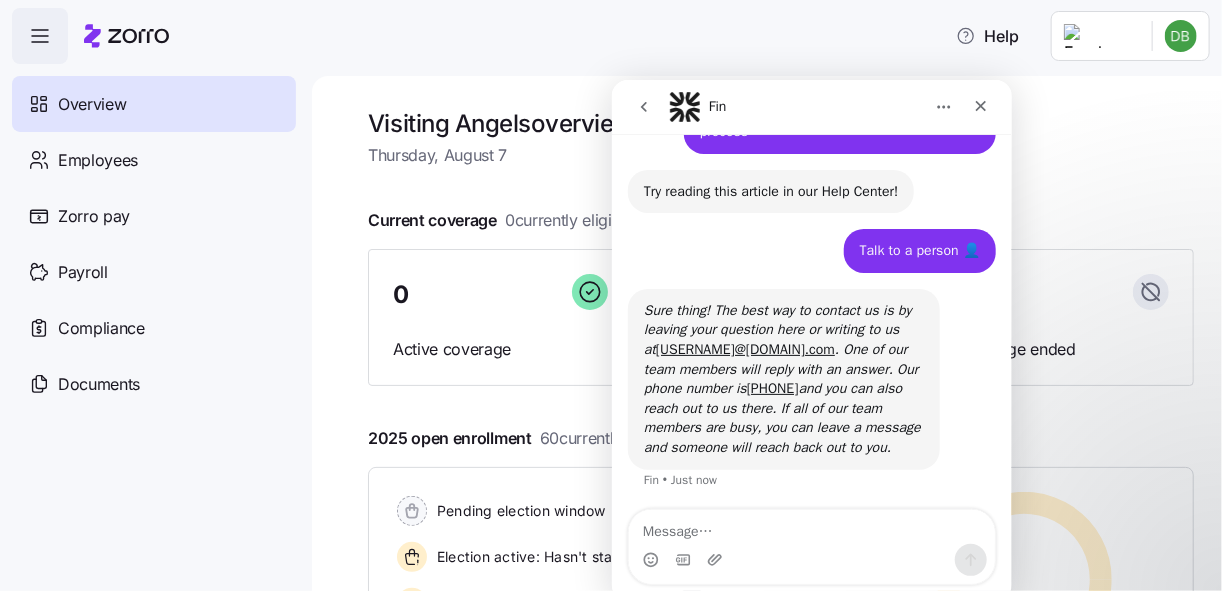 click at bounding box center (811, 526) 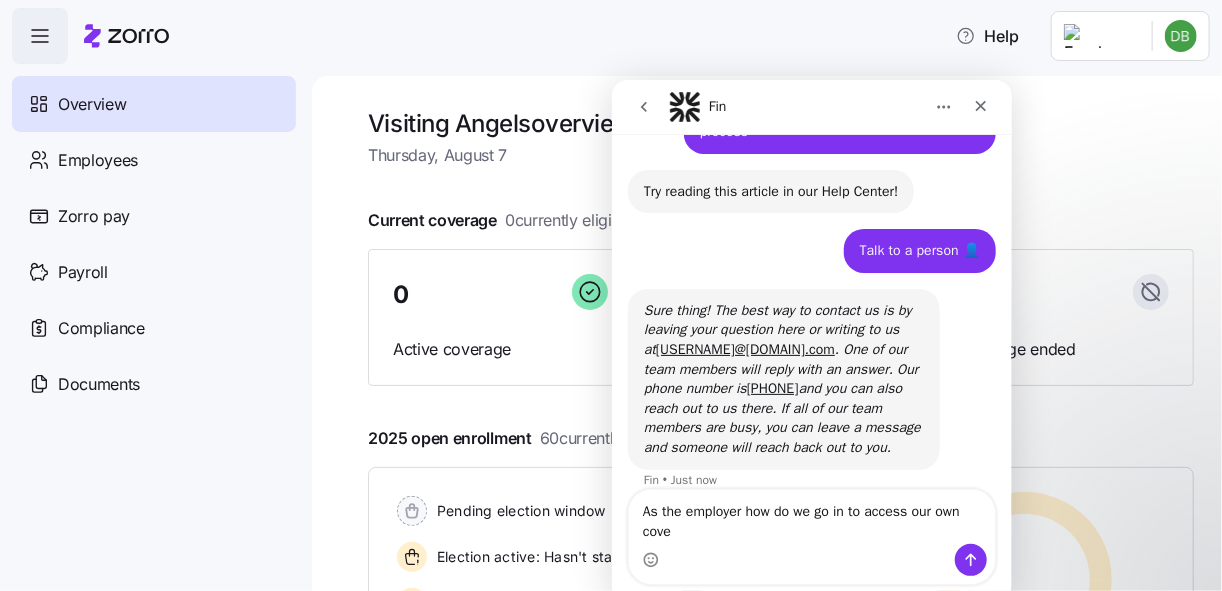 scroll, scrollTop: 206, scrollLeft: 0, axis: vertical 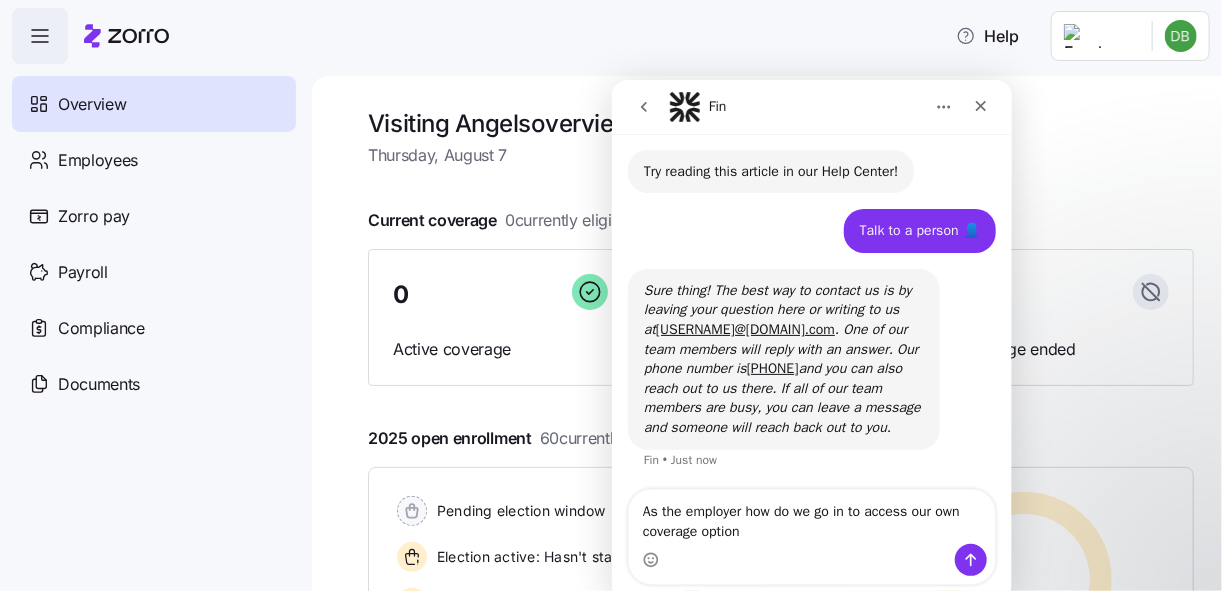 type on "As the employer how do we go in to access our own coverage option" 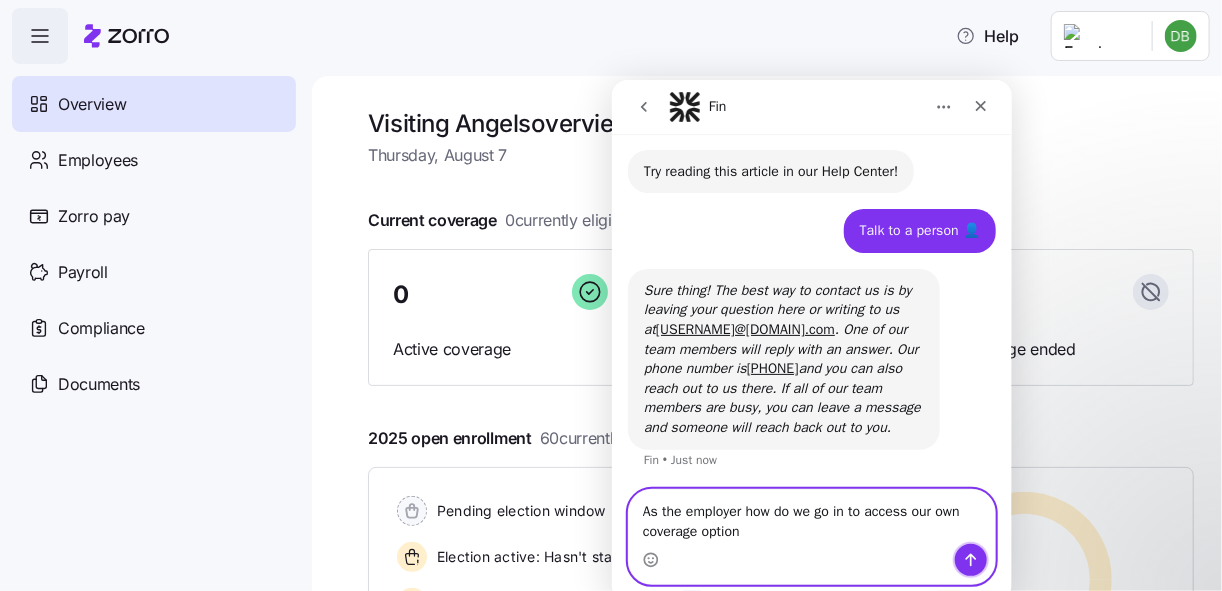 click 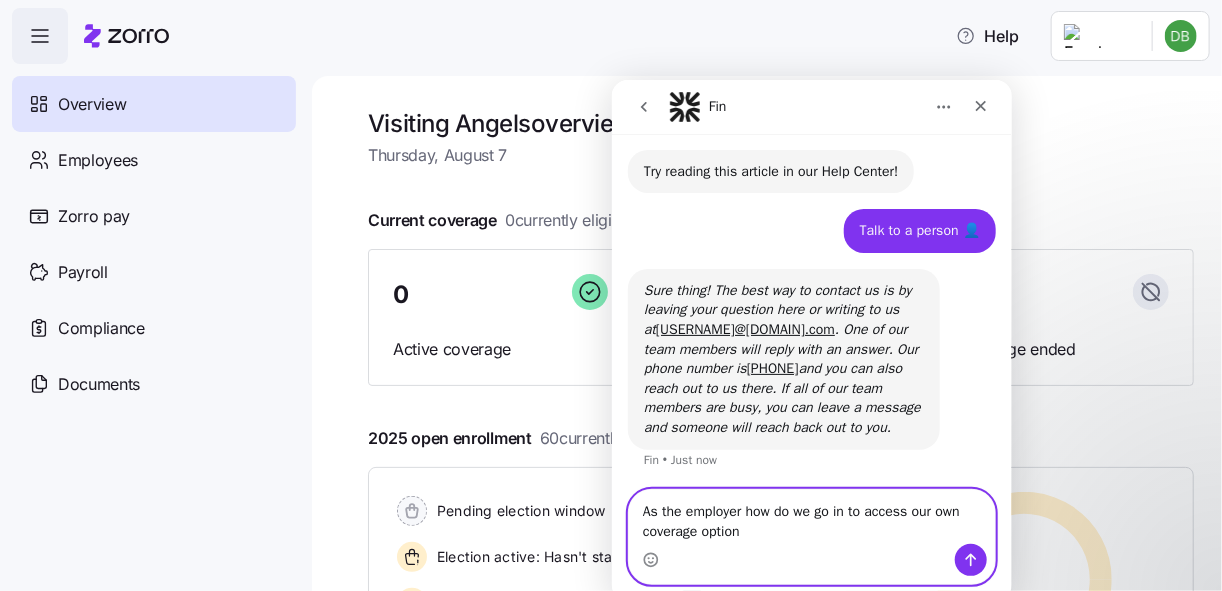 type 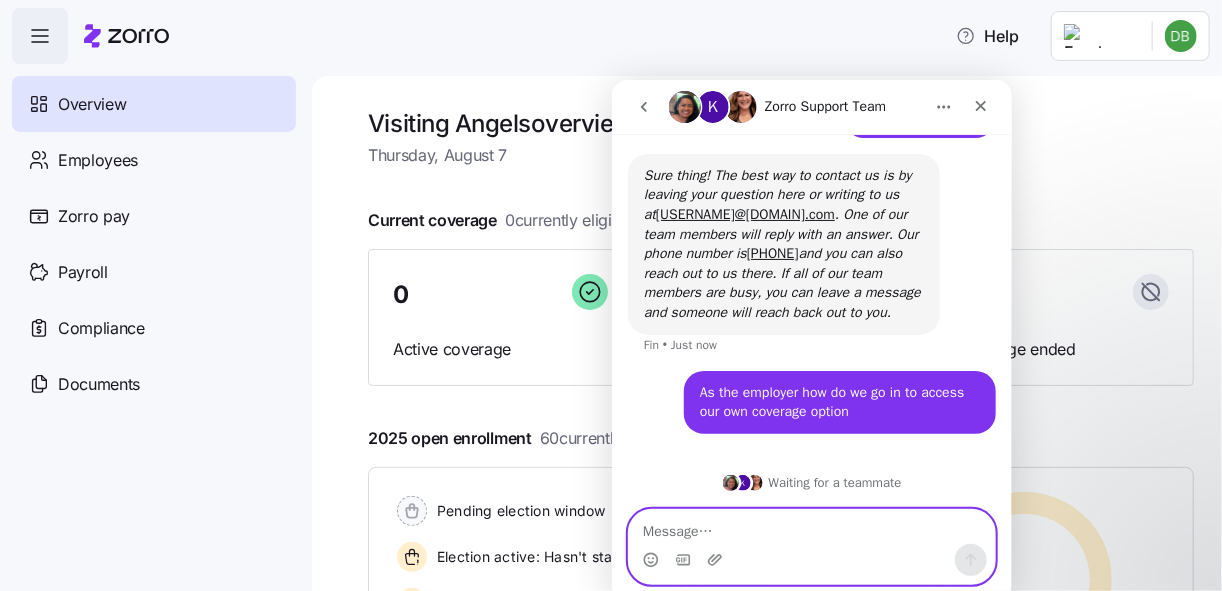scroll, scrollTop: 322, scrollLeft: 0, axis: vertical 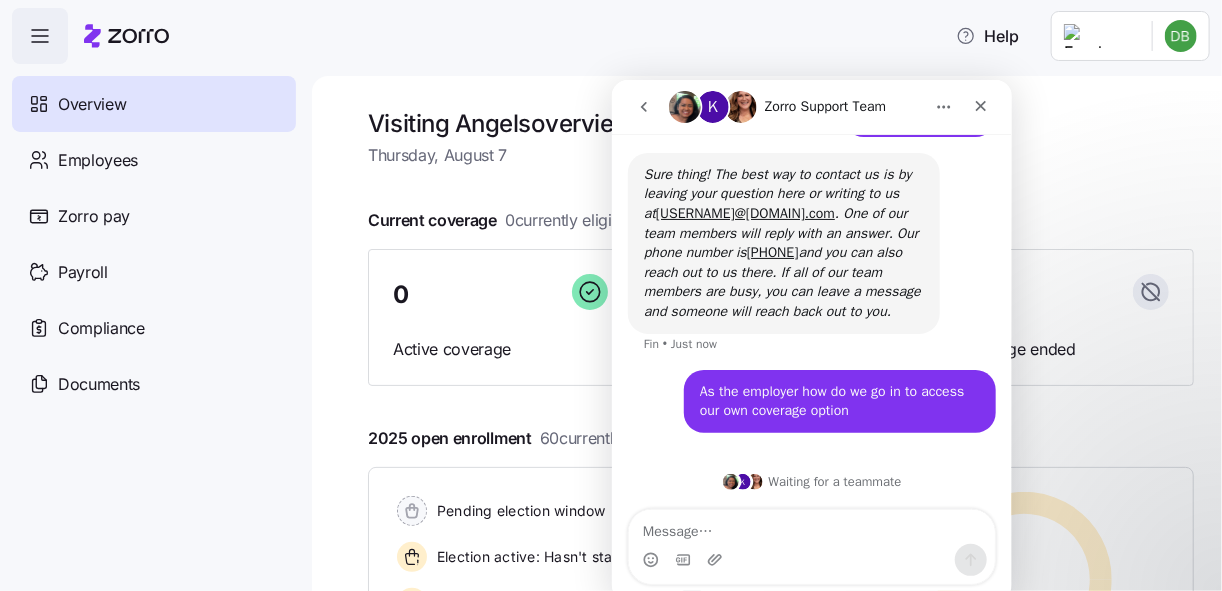 click 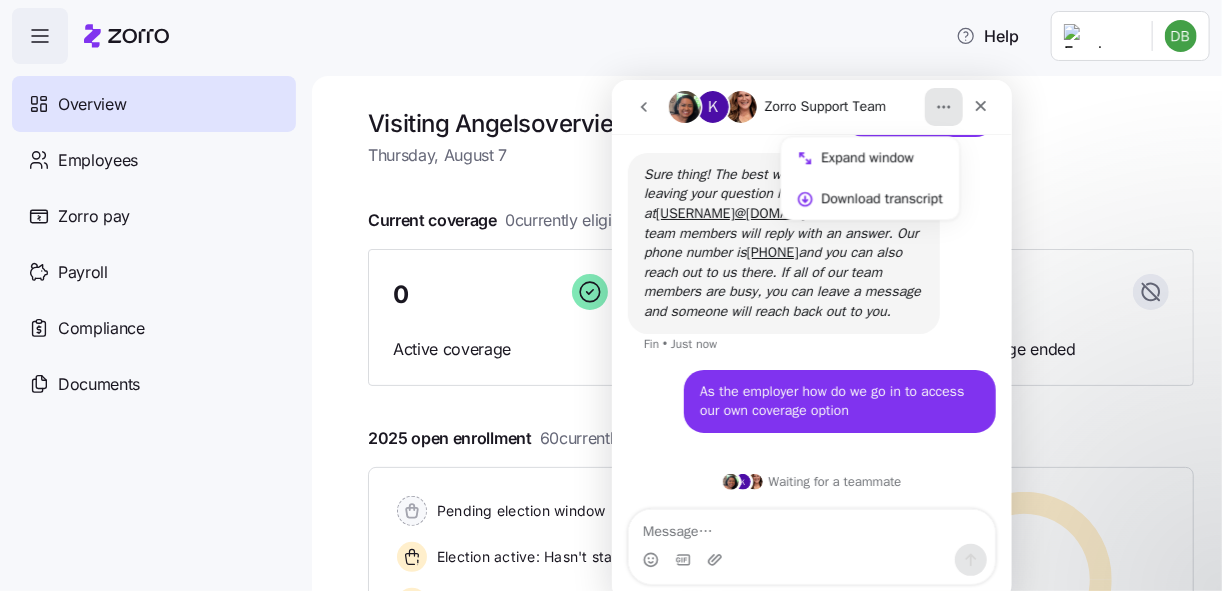 click on "Talk to a person 👤 [FIRST]    •   Just now" at bounding box center [811, 122] 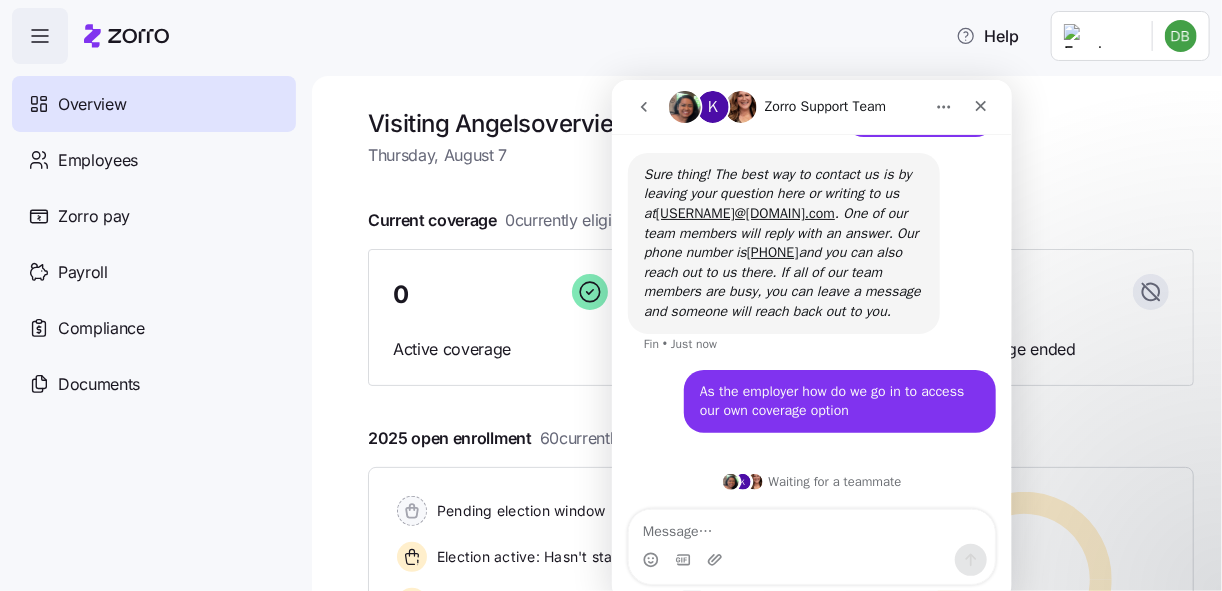 scroll, scrollTop: 321, scrollLeft: 0, axis: vertical 